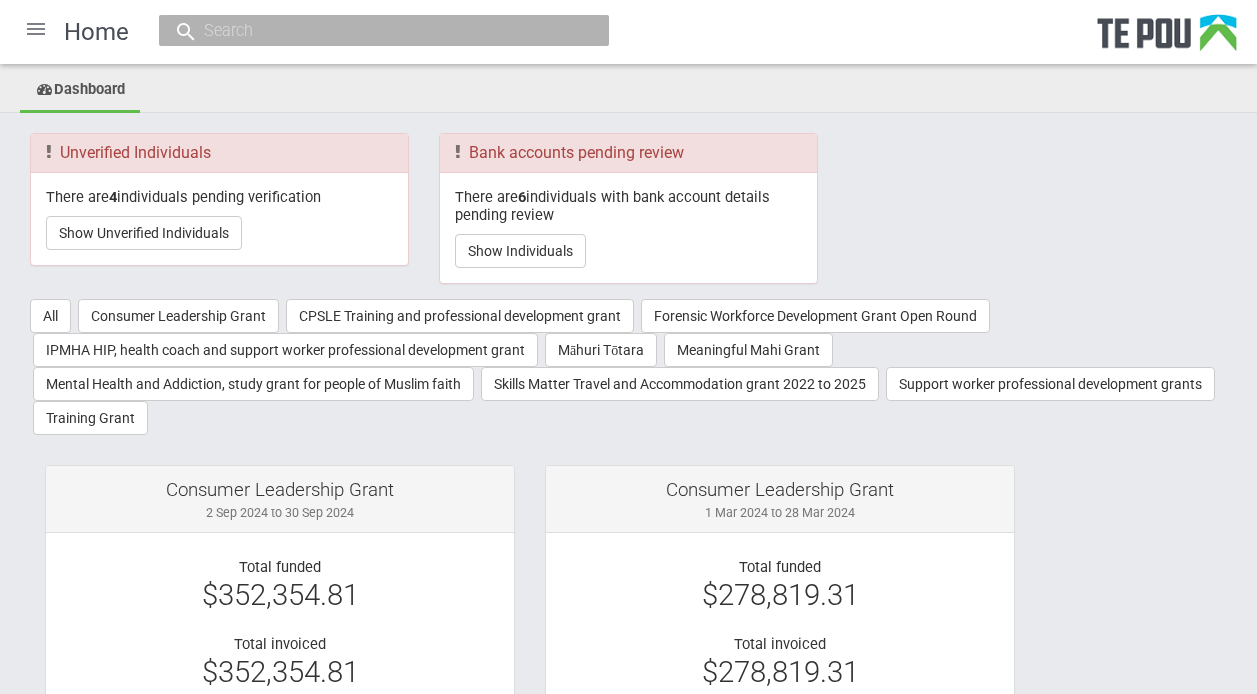 scroll, scrollTop: 0, scrollLeft: 0, axis: both 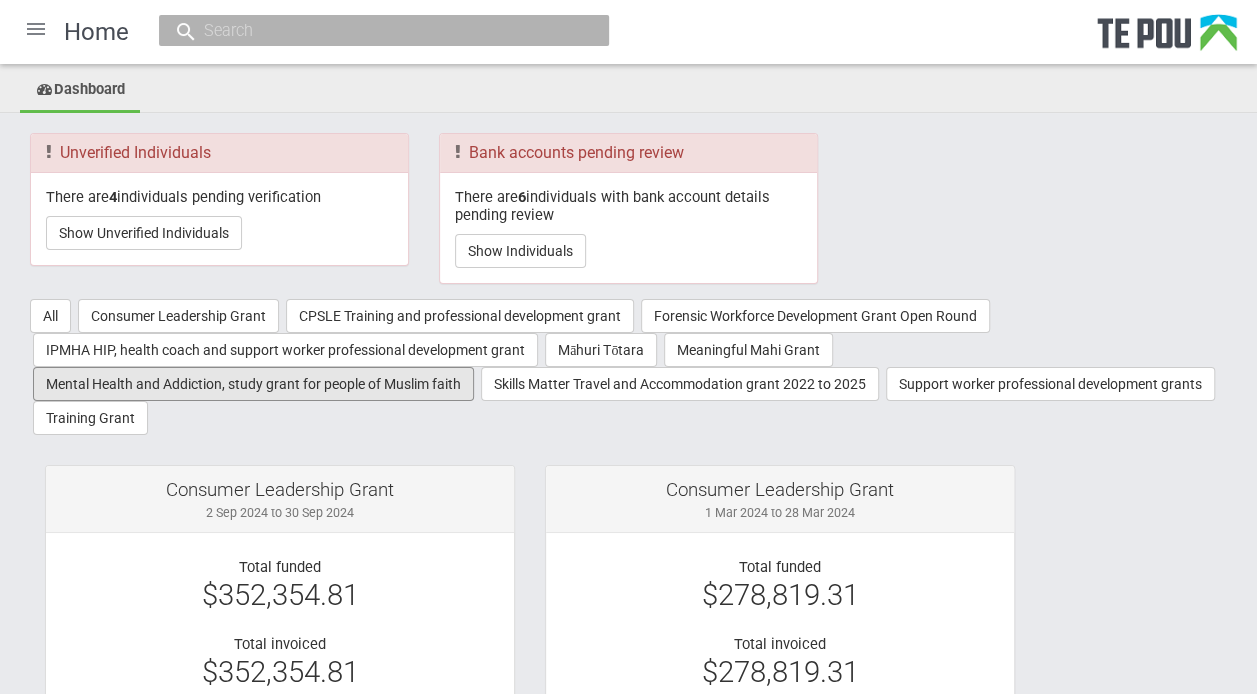 click on "Mental Health and Addiction, study grant for people of Muslim faith" at bounding box center [253, 384] 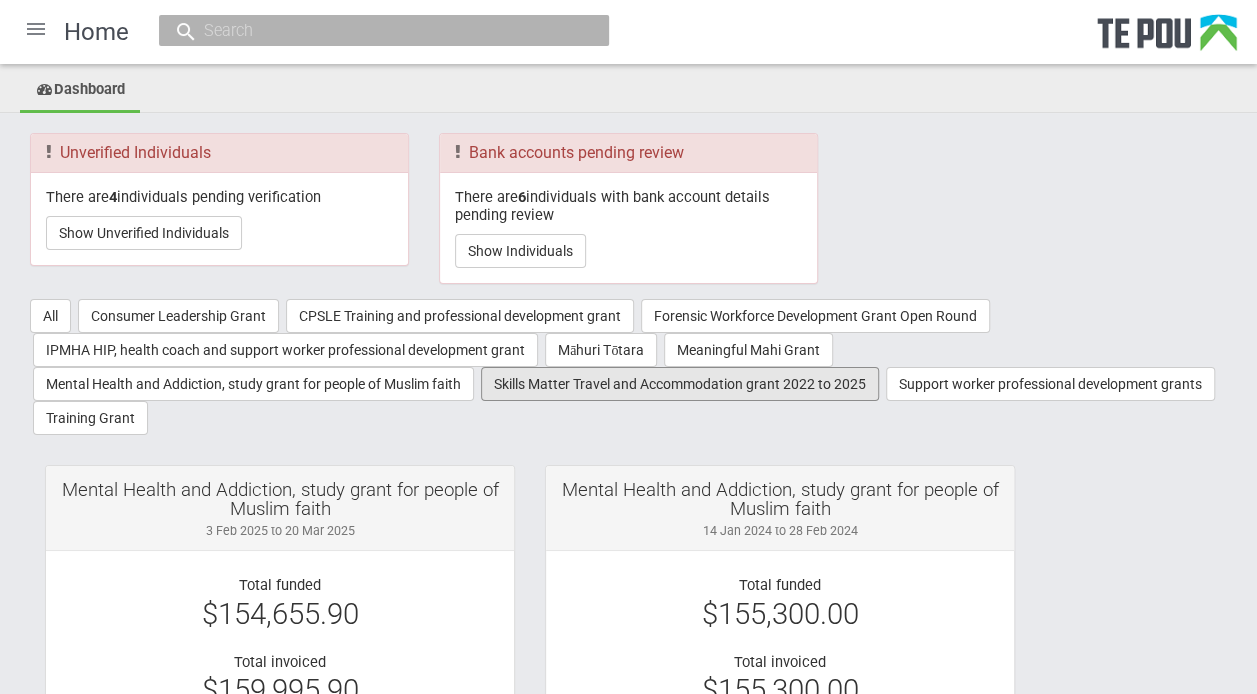 click on "Skills Matter Travel and Accommodation grant 2022 to 2025" at bounding box center [680, 384] 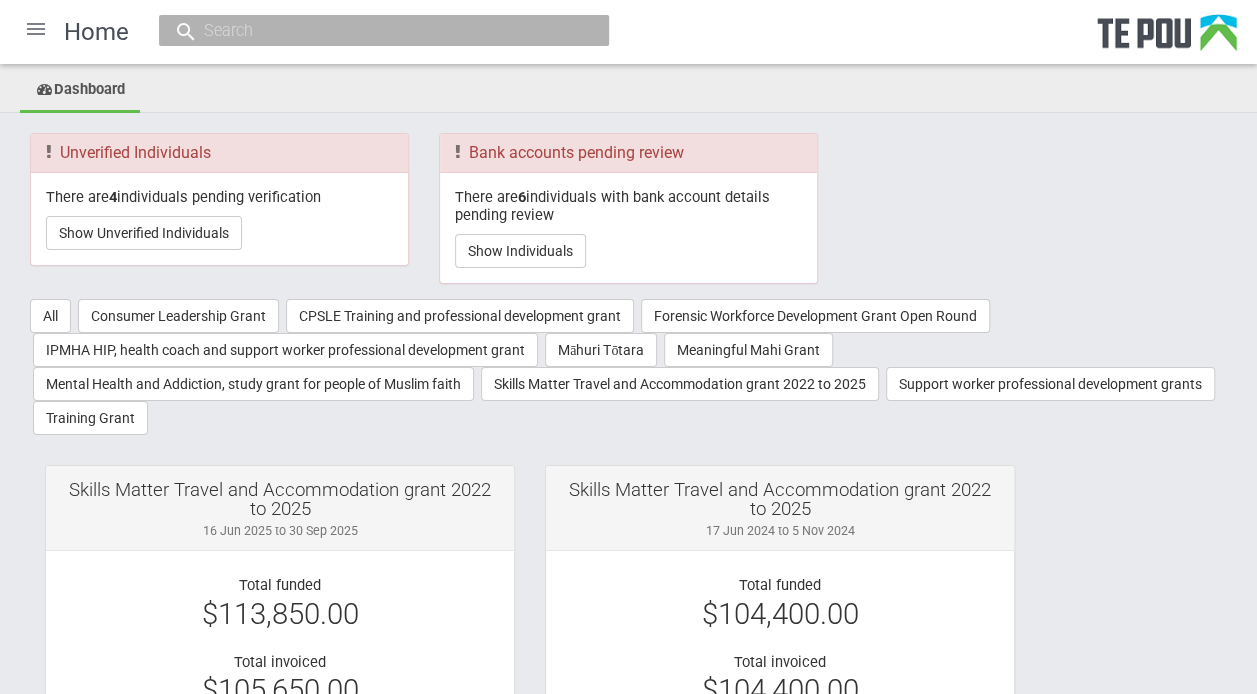 click at bounding box center [36, 29] 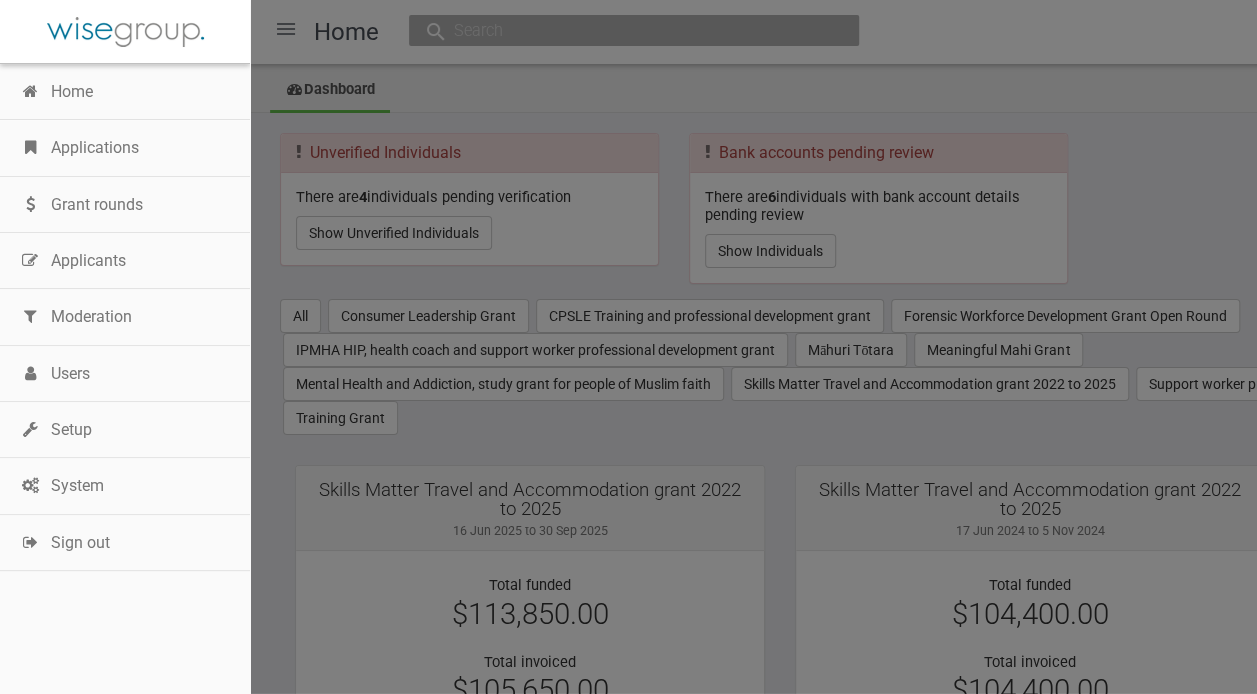 click on "Applications" at bounding box center (125, 148) 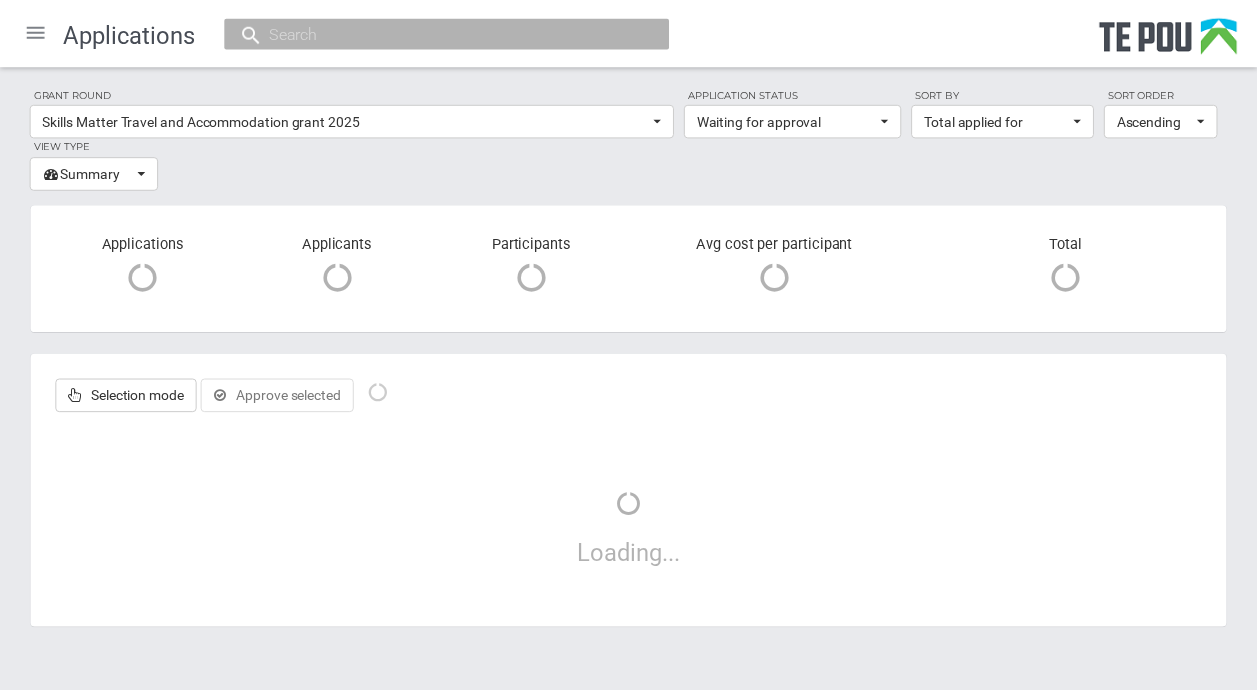 scroll, scrollTop: 0, scrollLeft: 0, axis: both 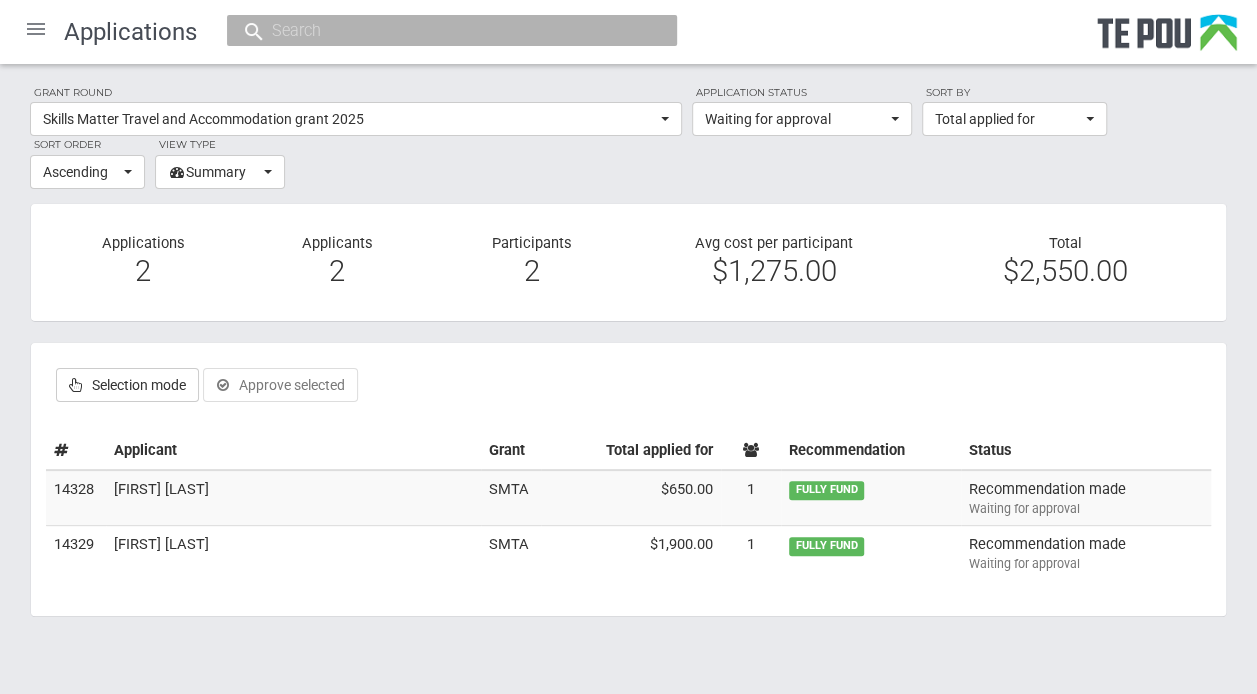 click on "[FIRST] [LAST]" at bounding box center (293, 498) 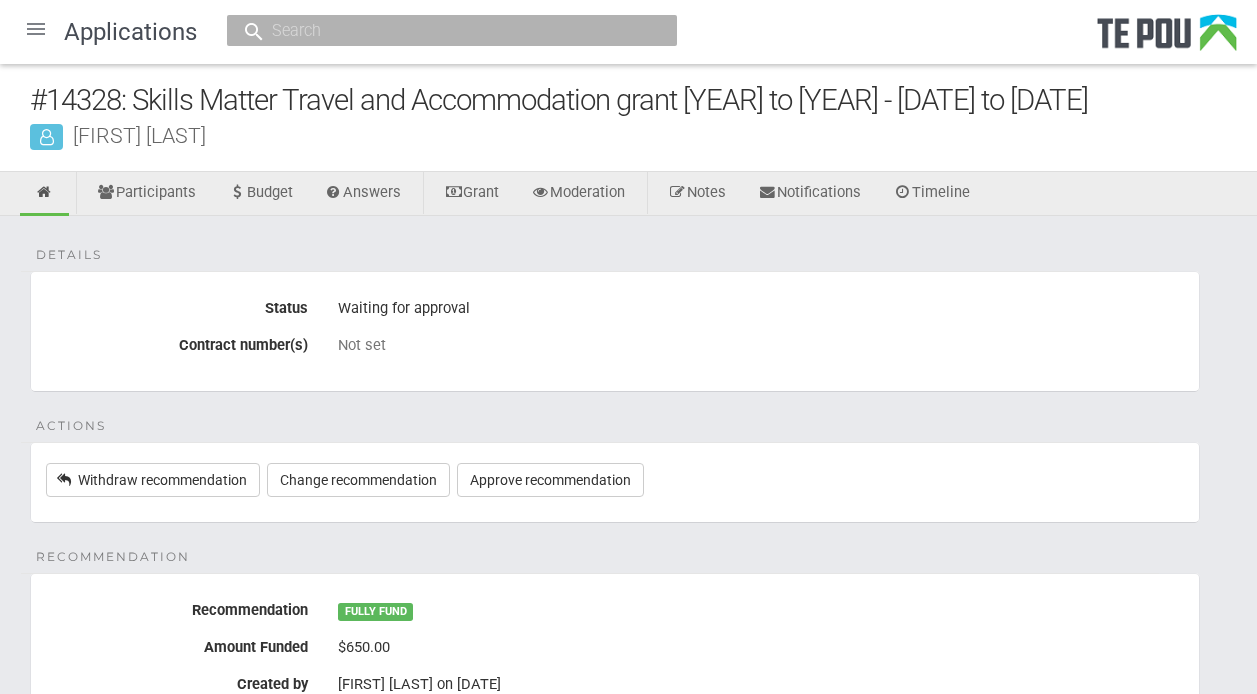 click on "Withdraw recommendation" at bounding box center [153, 480] 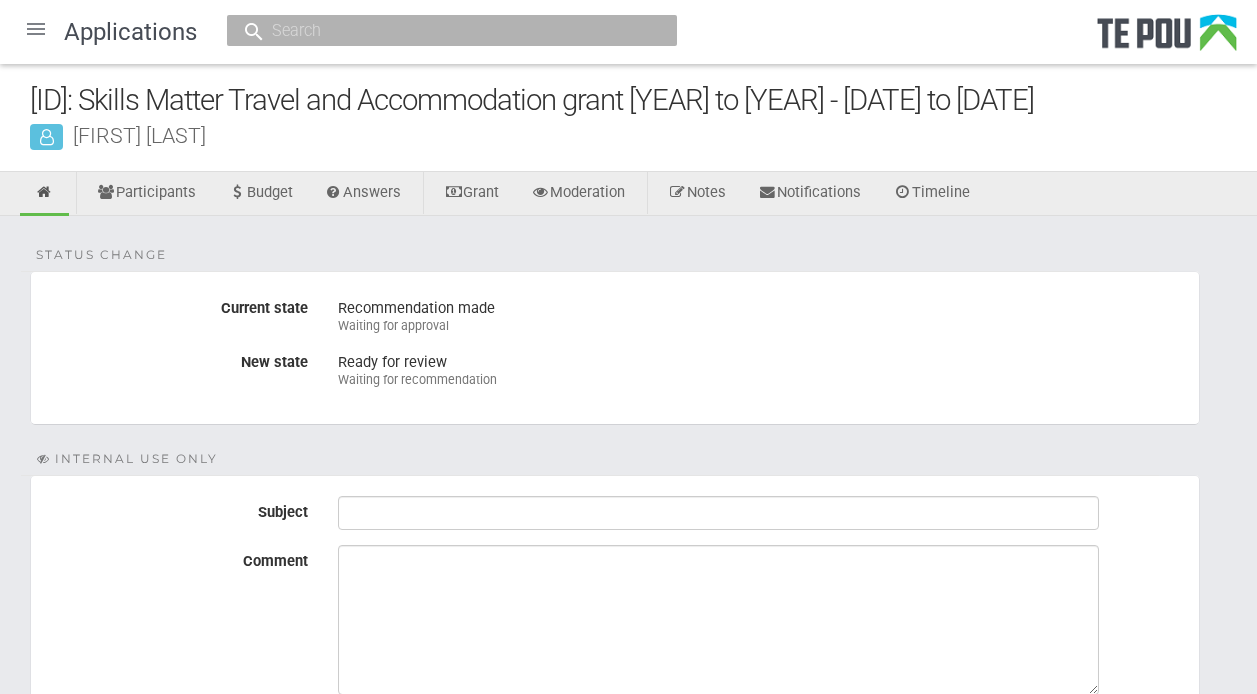 scroll, scrollTop: 0, scrollLeft: 0, axis: both 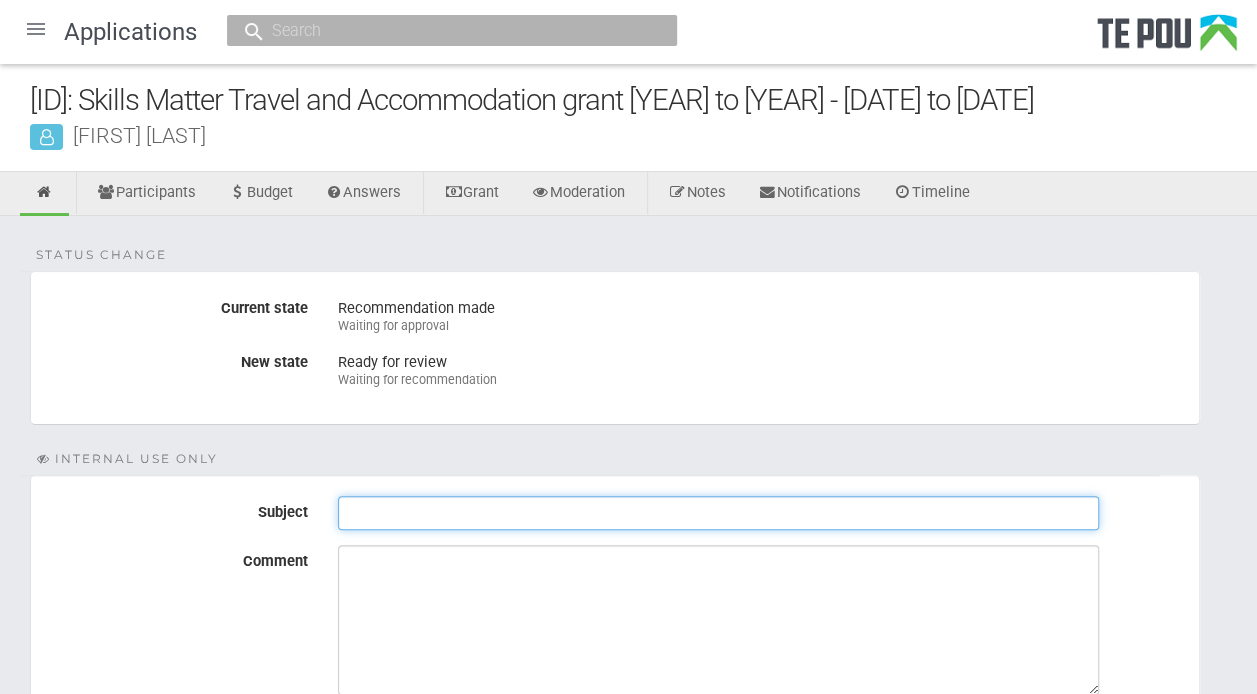 click on "Subject" at bounding box center [718, 513] 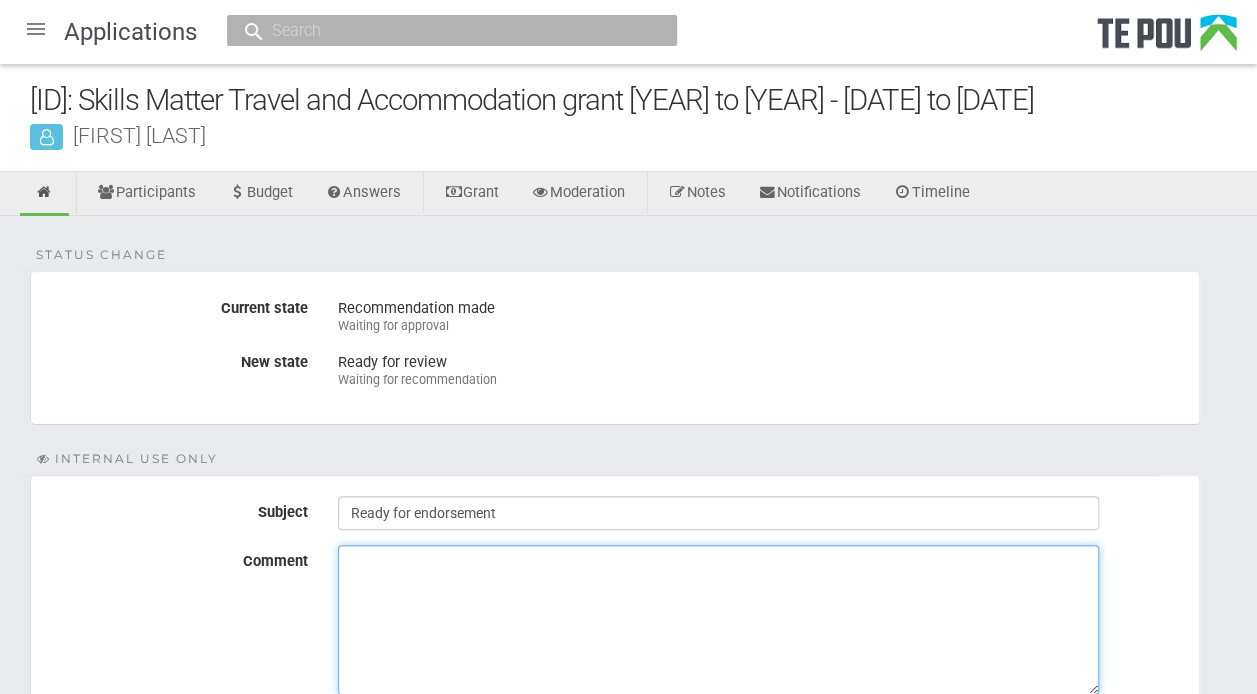 click on "Comment" at bounding box center [718, 620] 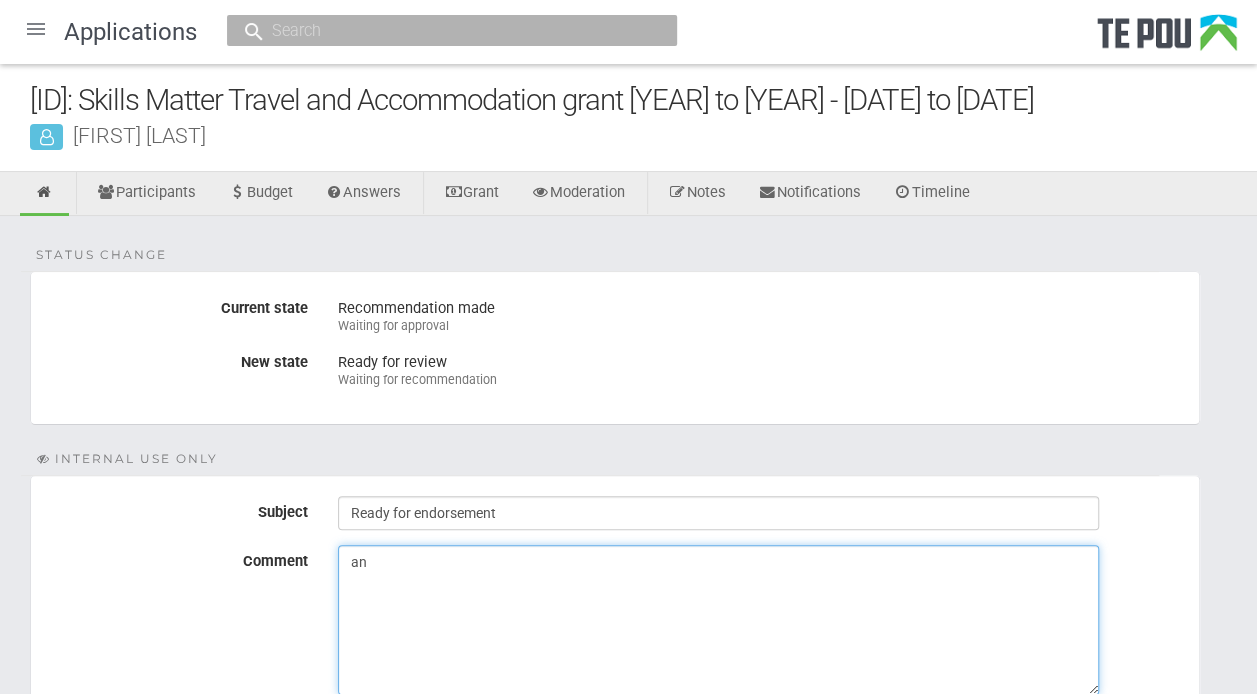 type on "a" 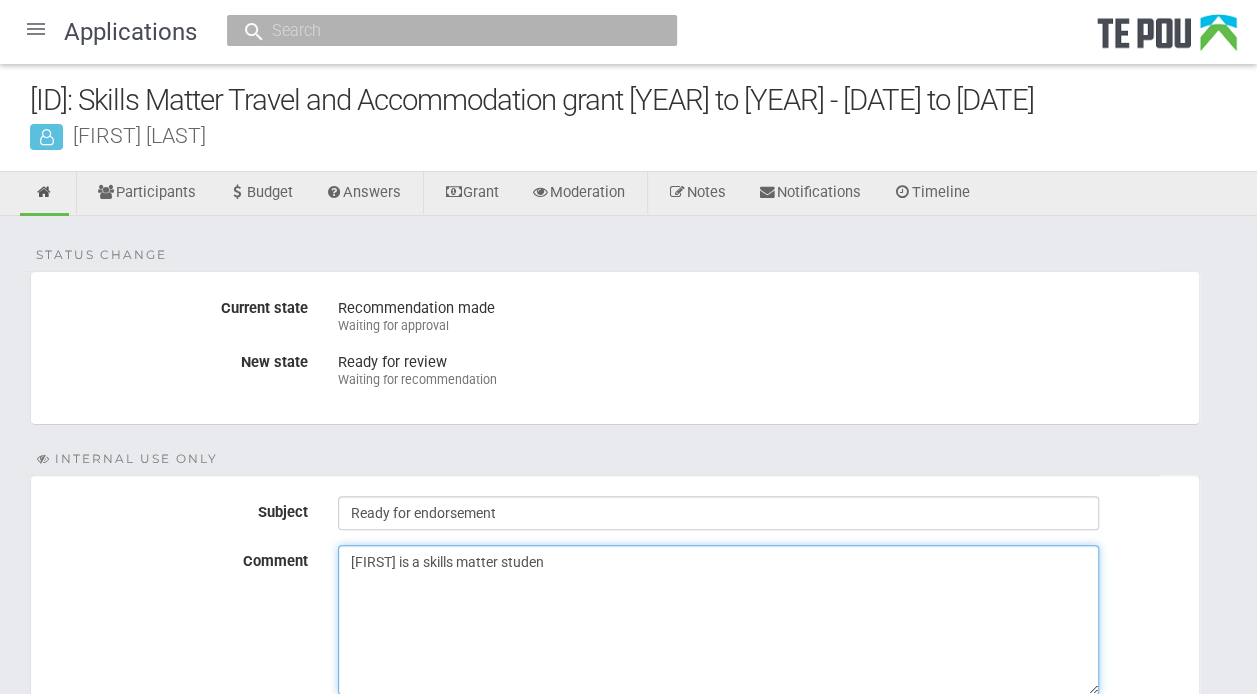 type on "Andre is a skills matter student" 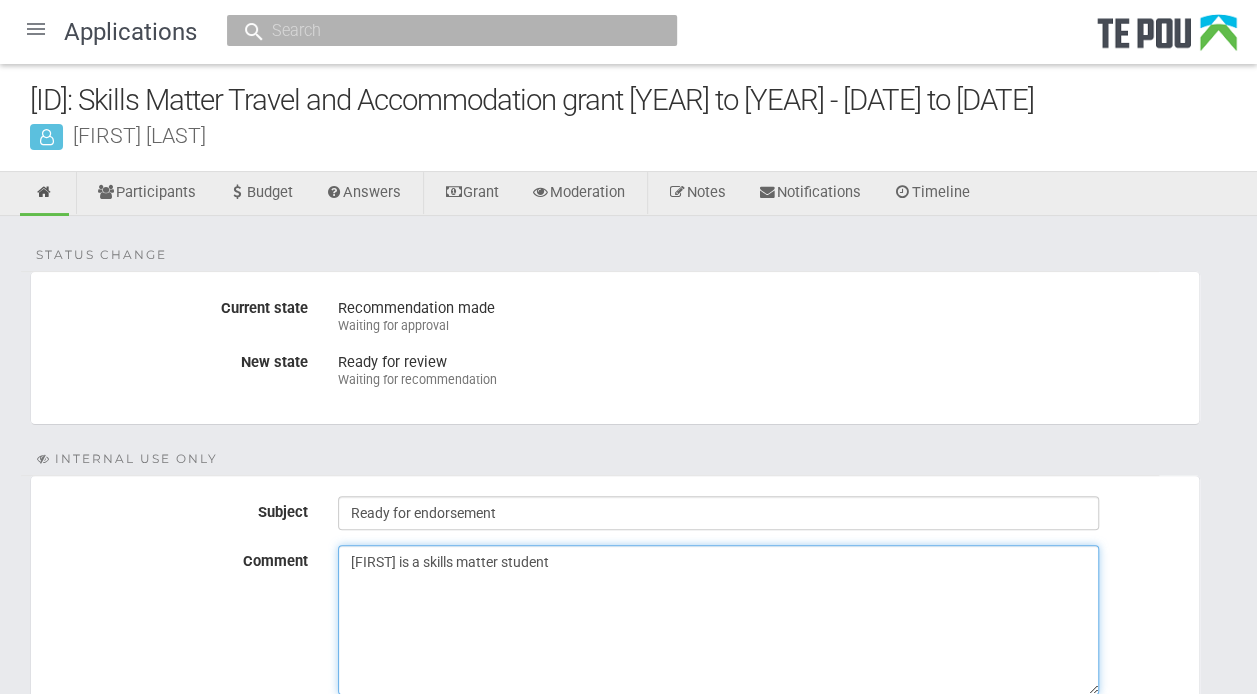 drag, startPoint x: 597, startPoint y: 556, endPoint x: 337, endPoint y: 546, distance: 260.19223 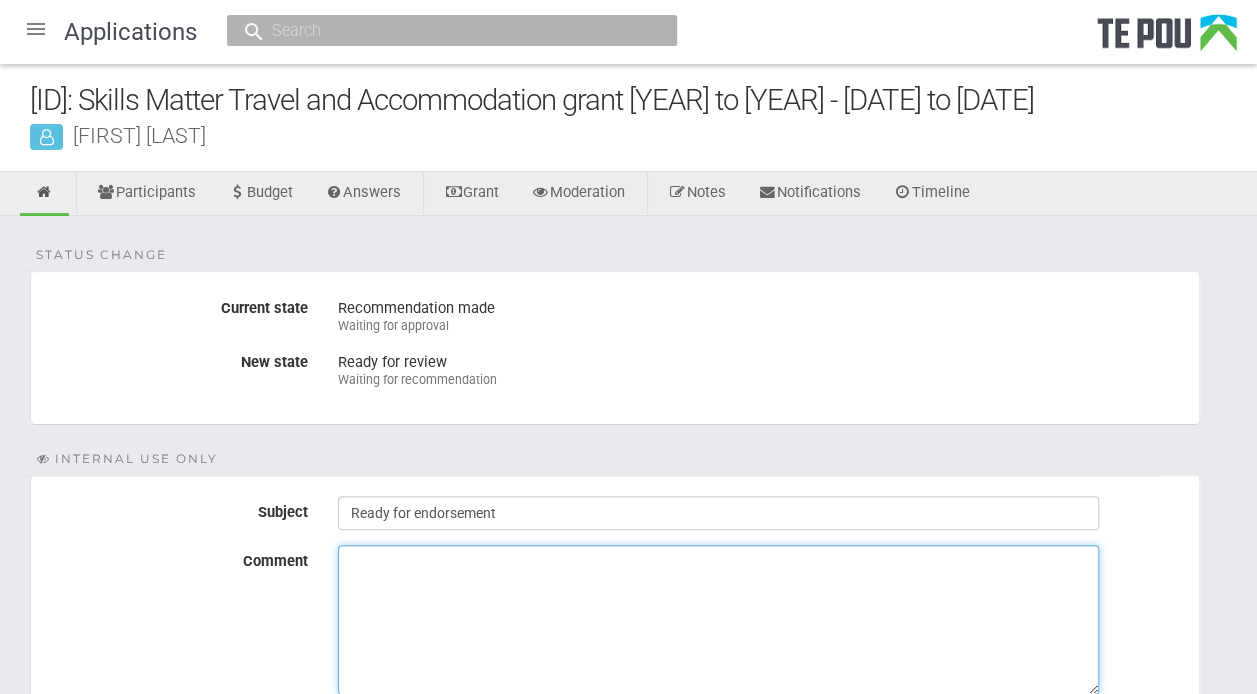 paste on "Andre is a skills matter student" 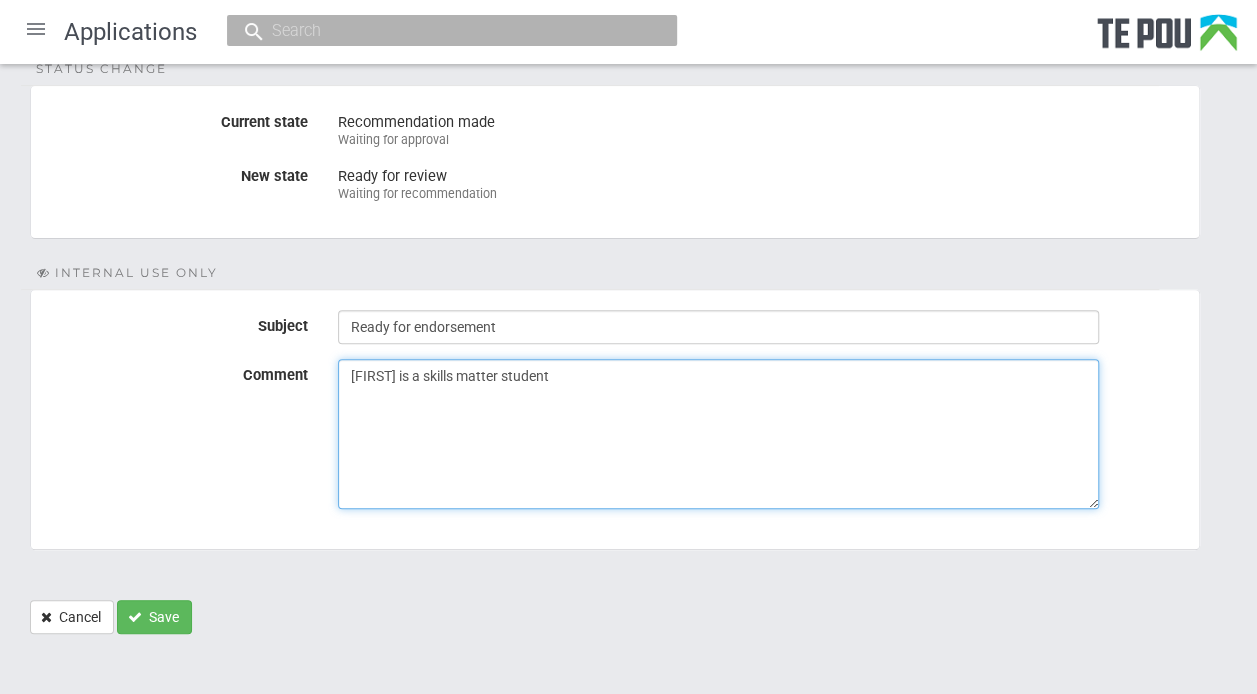 scroll, scrollTop: 193, scrollLeft: 0, axis: vertical 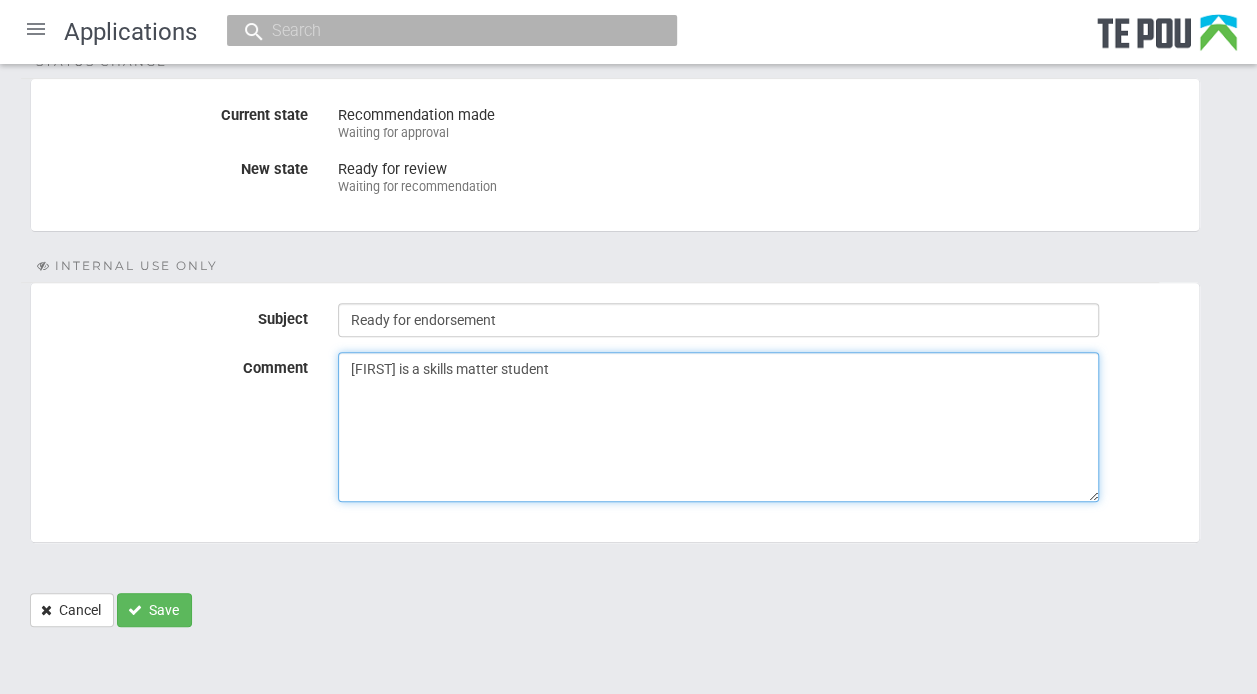 type on "Andre is a skills matter student" 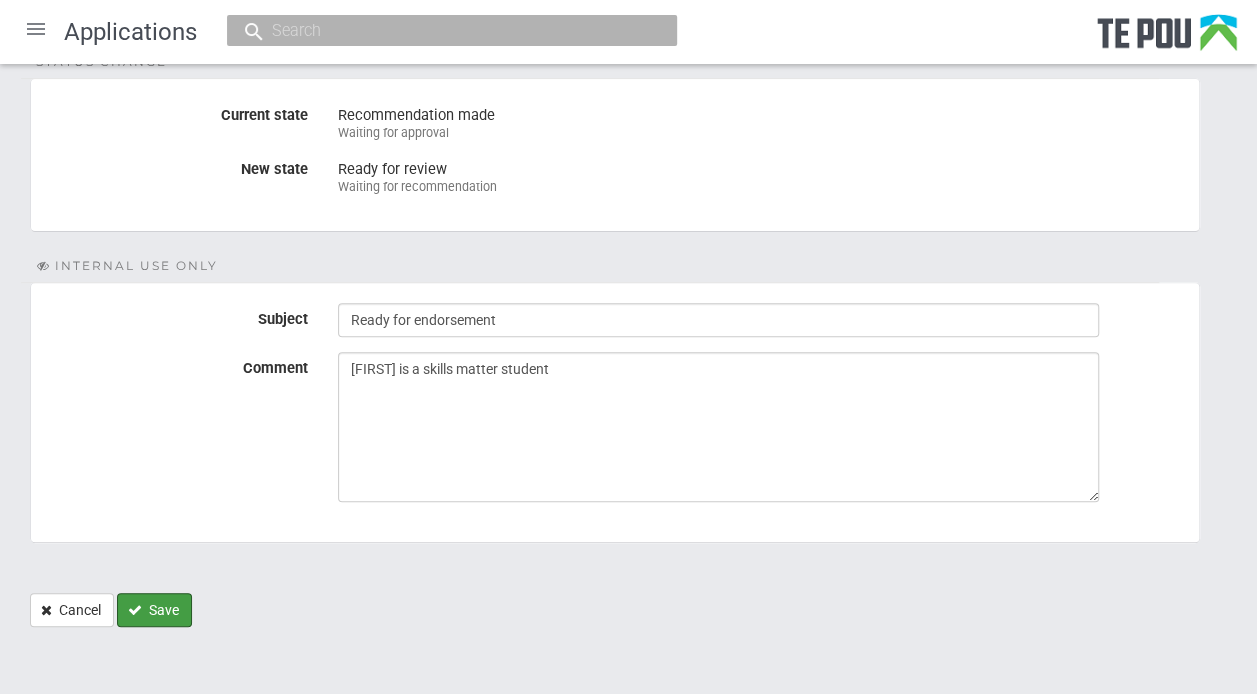 click on "Save" at bounding box center [154, 610] 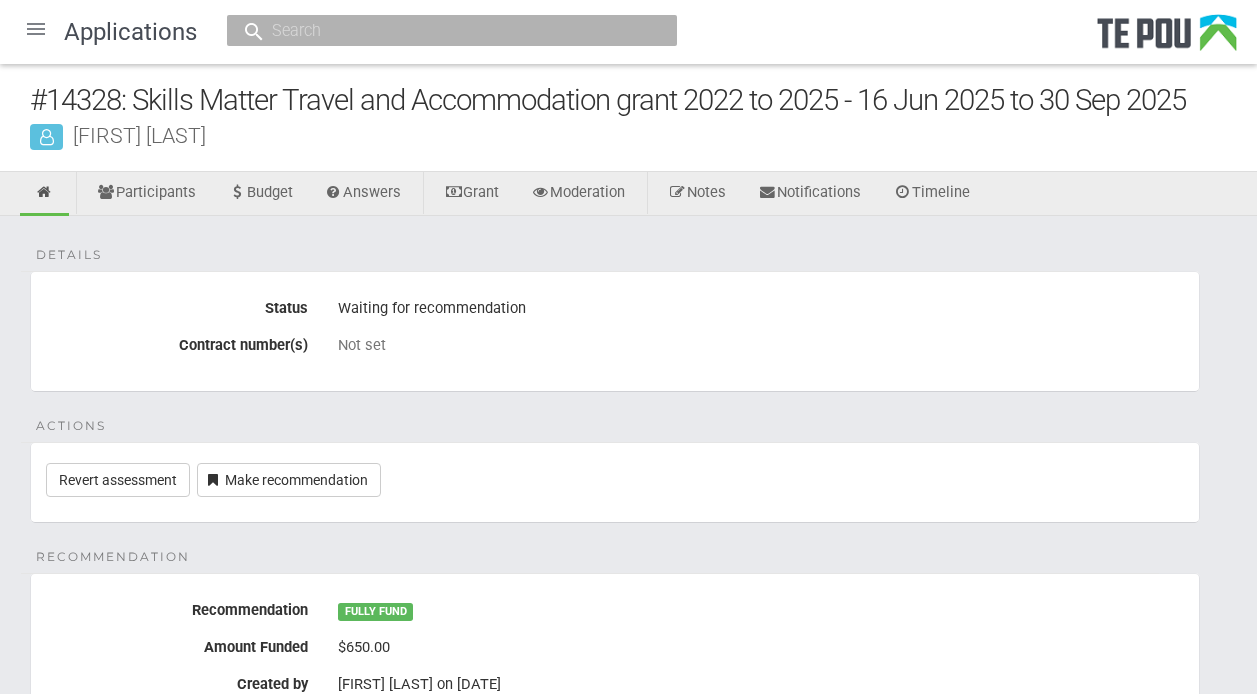 scroll, scrollTop: 0, scrollLeft: 0, axis: both 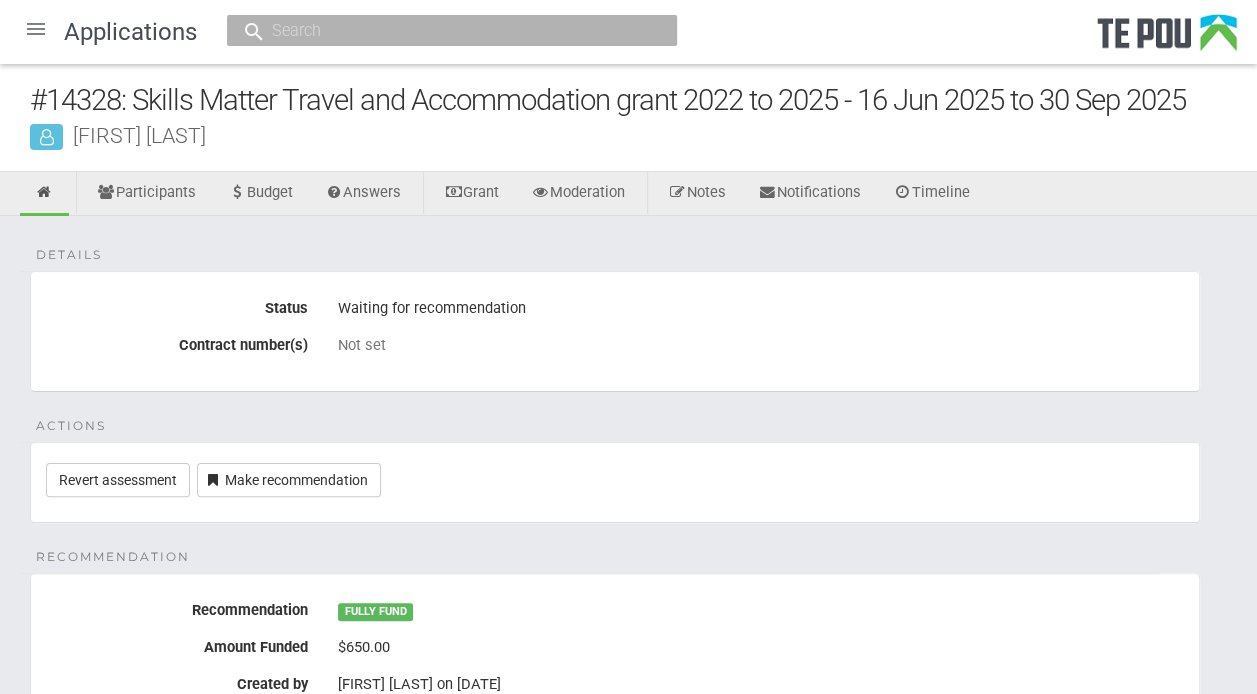 click on "Recommendation" at bounding box center [177, 606] 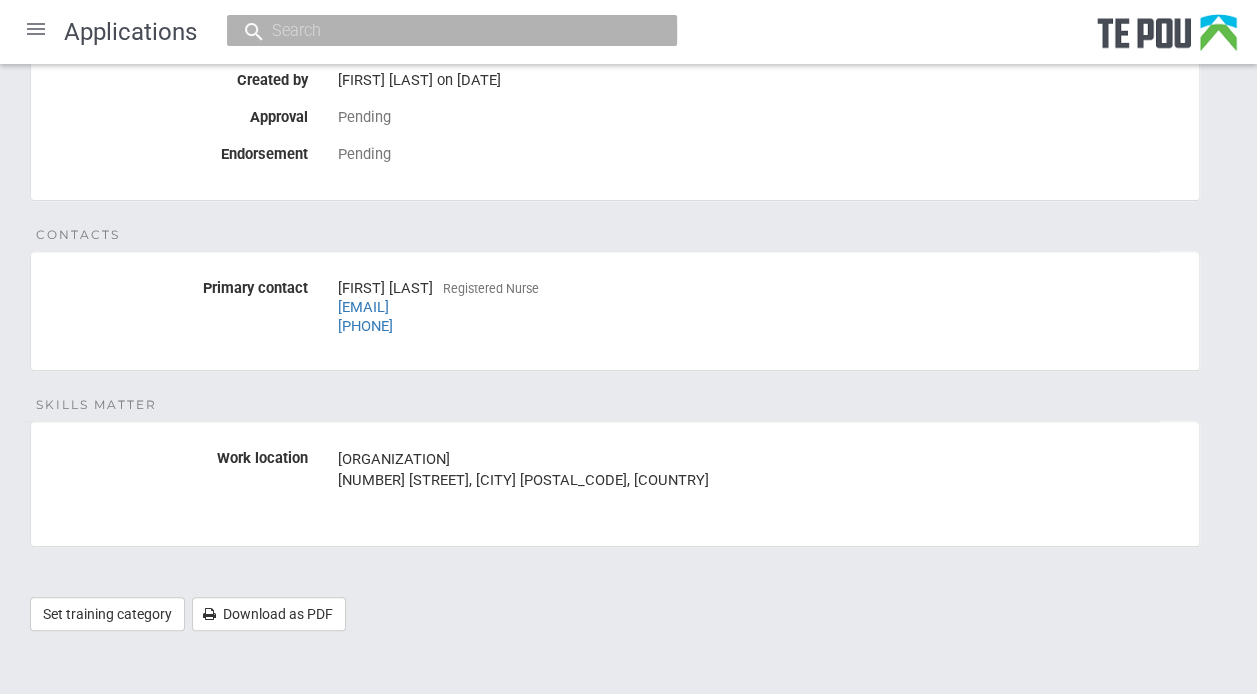 scroll, scrollTop: 0, scrollLeft: 0, axis: both 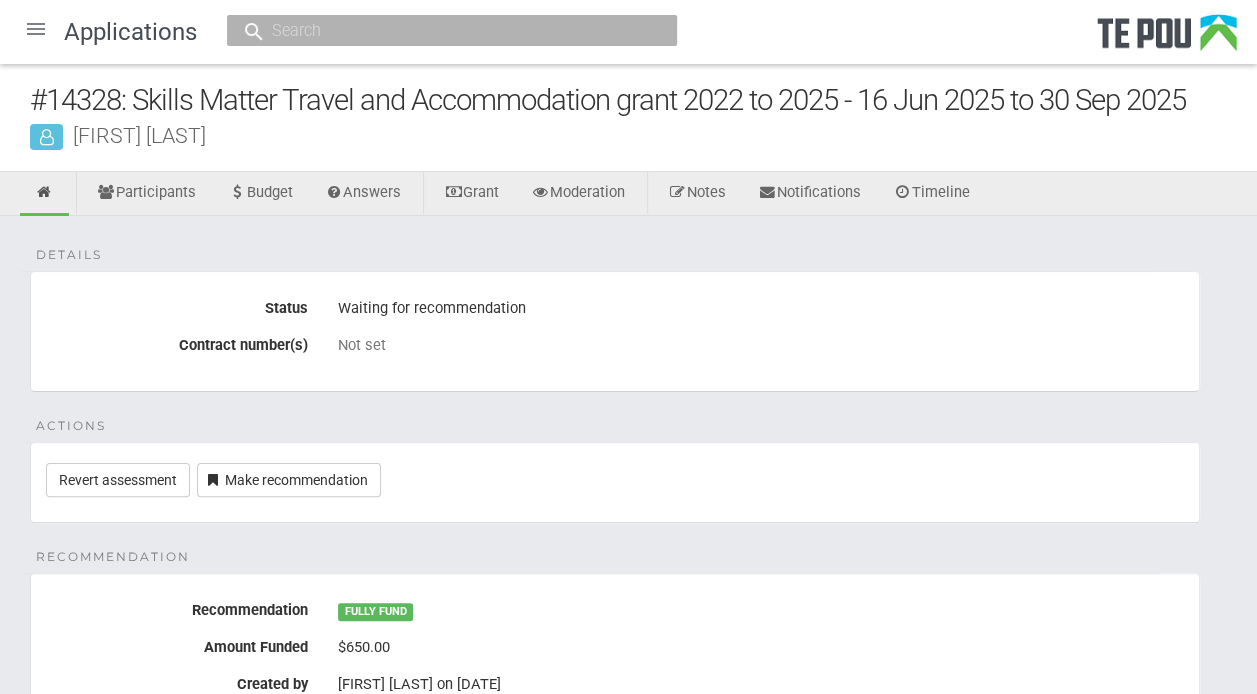 click at bounding box center [36, 29] 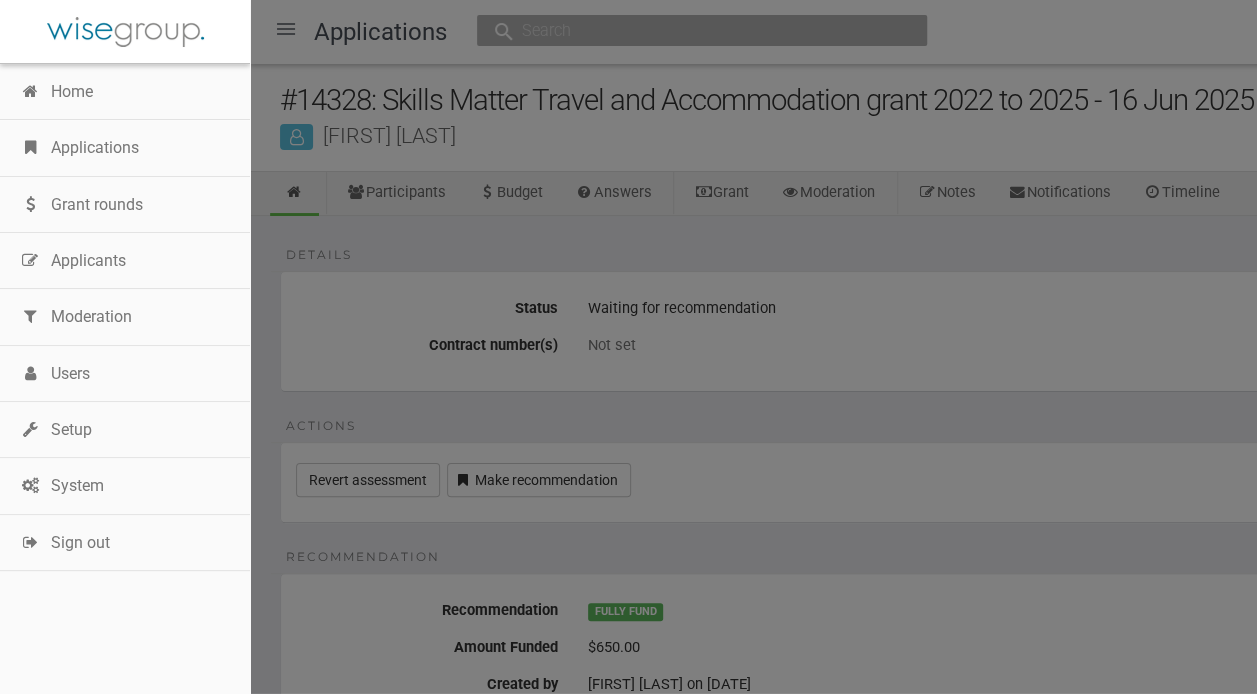 click on "Applications" at bounding box center [125, 148] 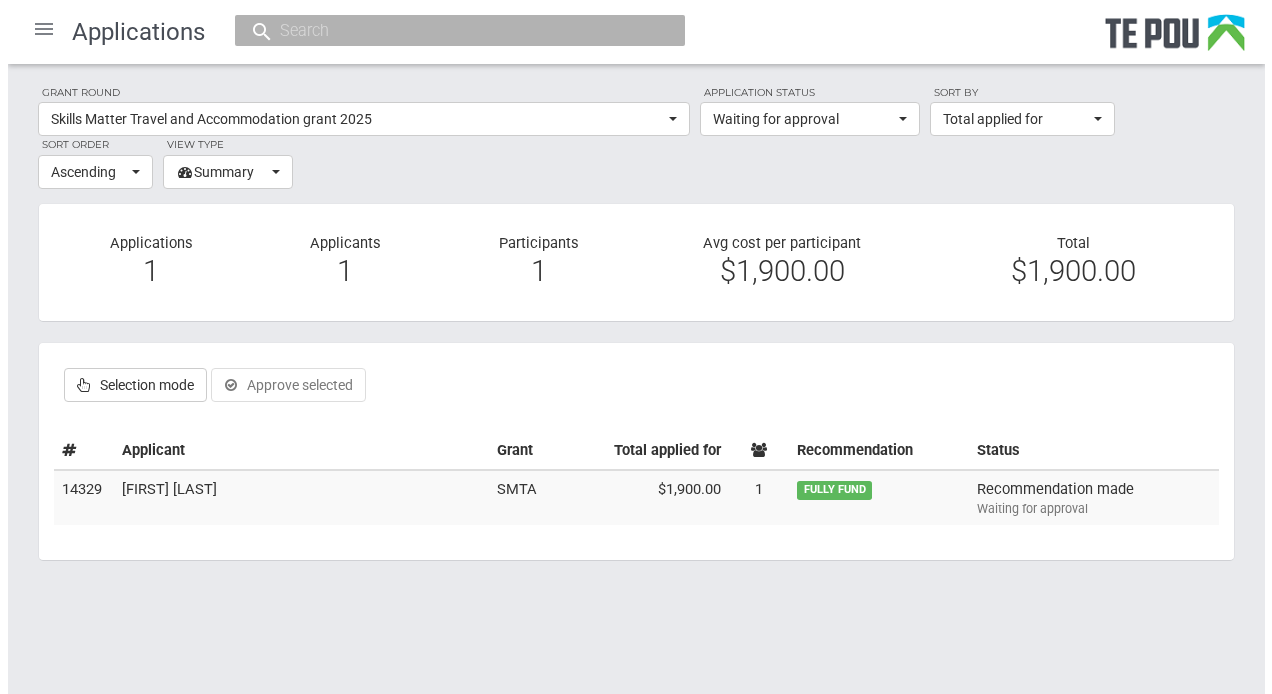 scroll, scrollTop: 0, scrollLeft: 0, axis: both 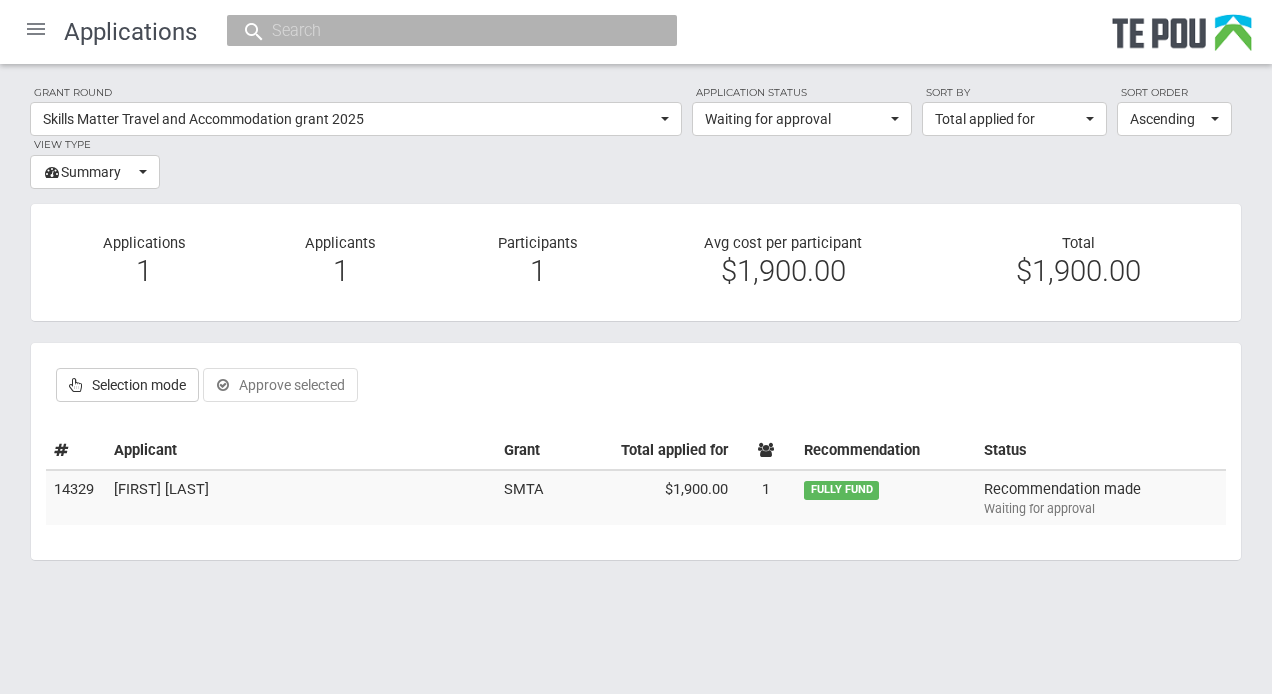 click on "Jessica Ward" at bounding box center (301, 498) 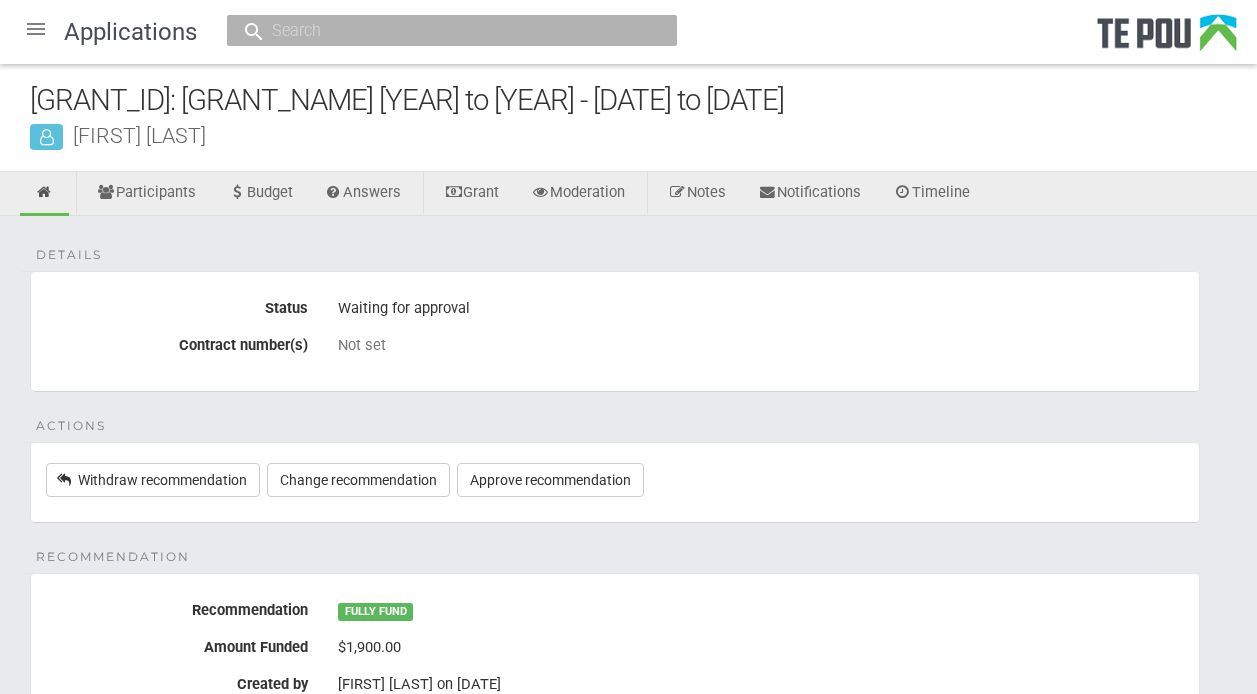 scroll, scrollTop: 0, scrollLeft: 0, axis: both 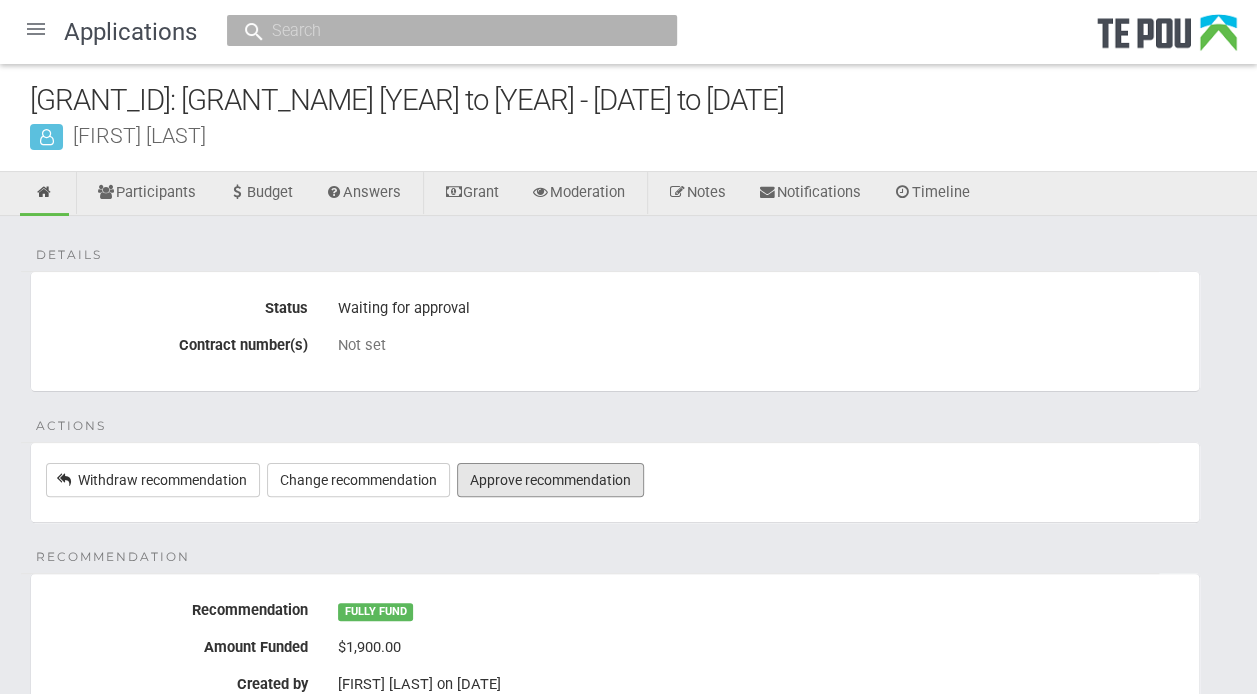 click on "Approve recommendation" at bounding box center (550, 480) 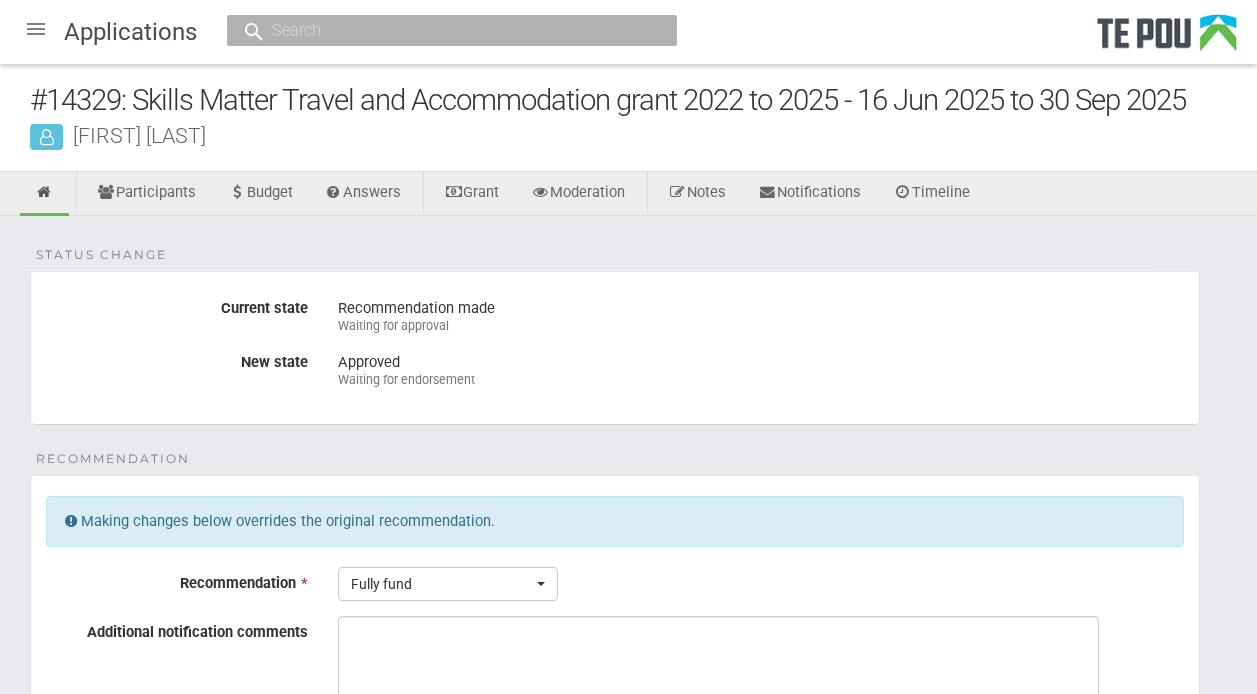 scroll, scrollTop: 0, scrollLeft: 0, axis: both 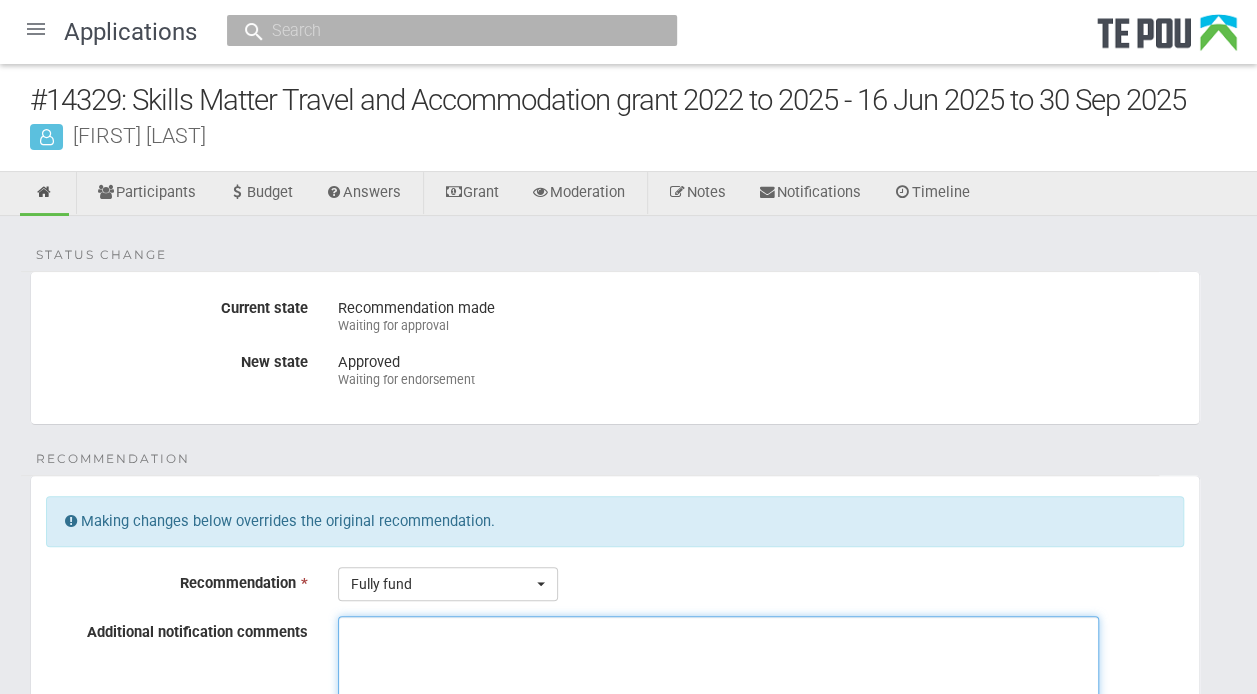 click on "Additional notification comments" at bounding box center (718, 691) 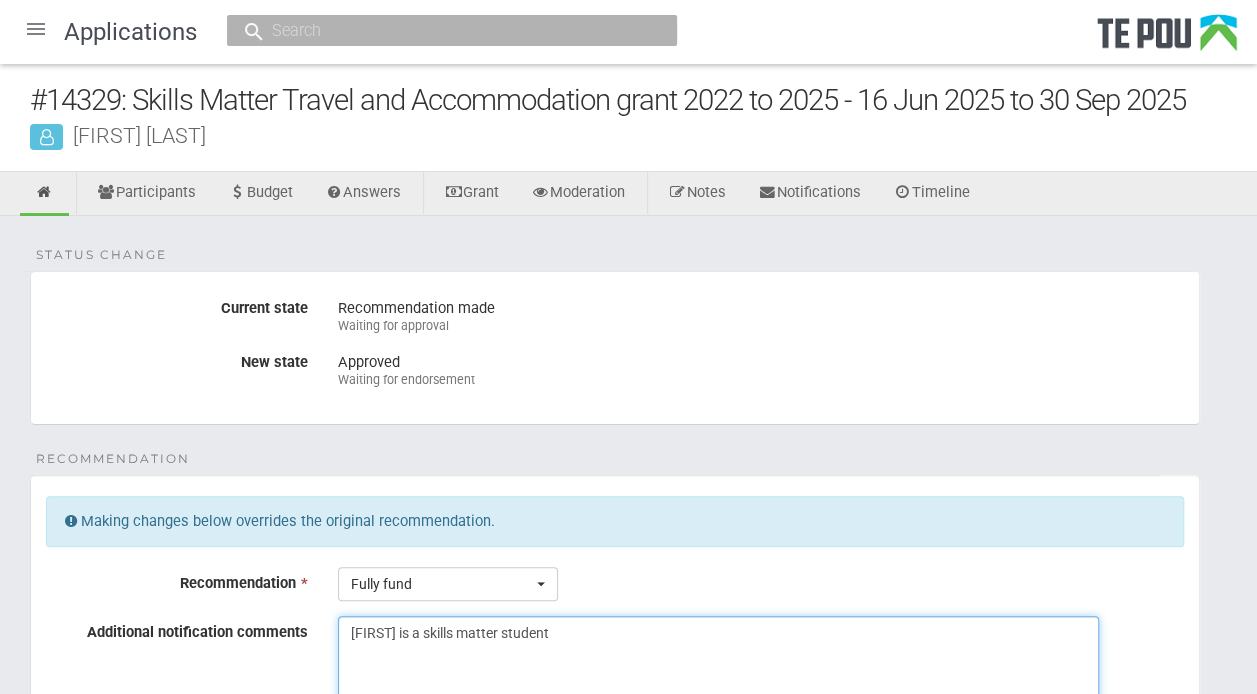 drag, startPoint x: 461, startPoint y: 638, endPoint x: 393, endPoint y: 627, distance: 68.88396 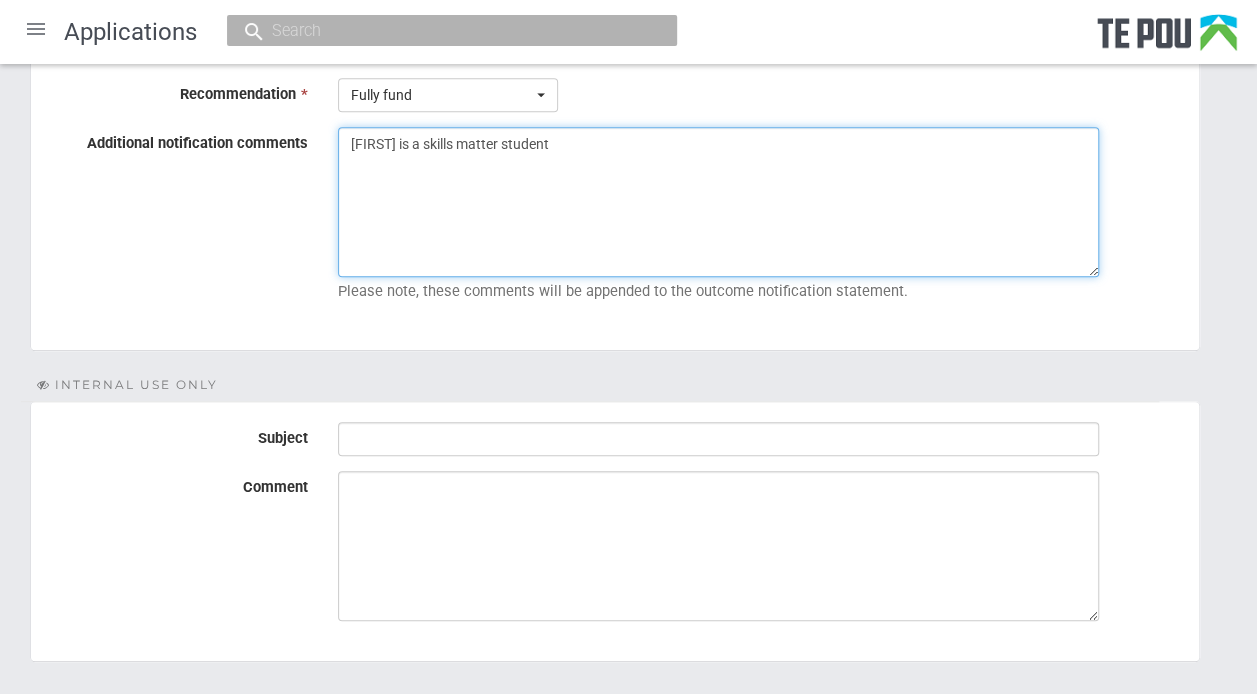 scroll, scrollTop: 606, scrollLeft: 0, axis: vertical 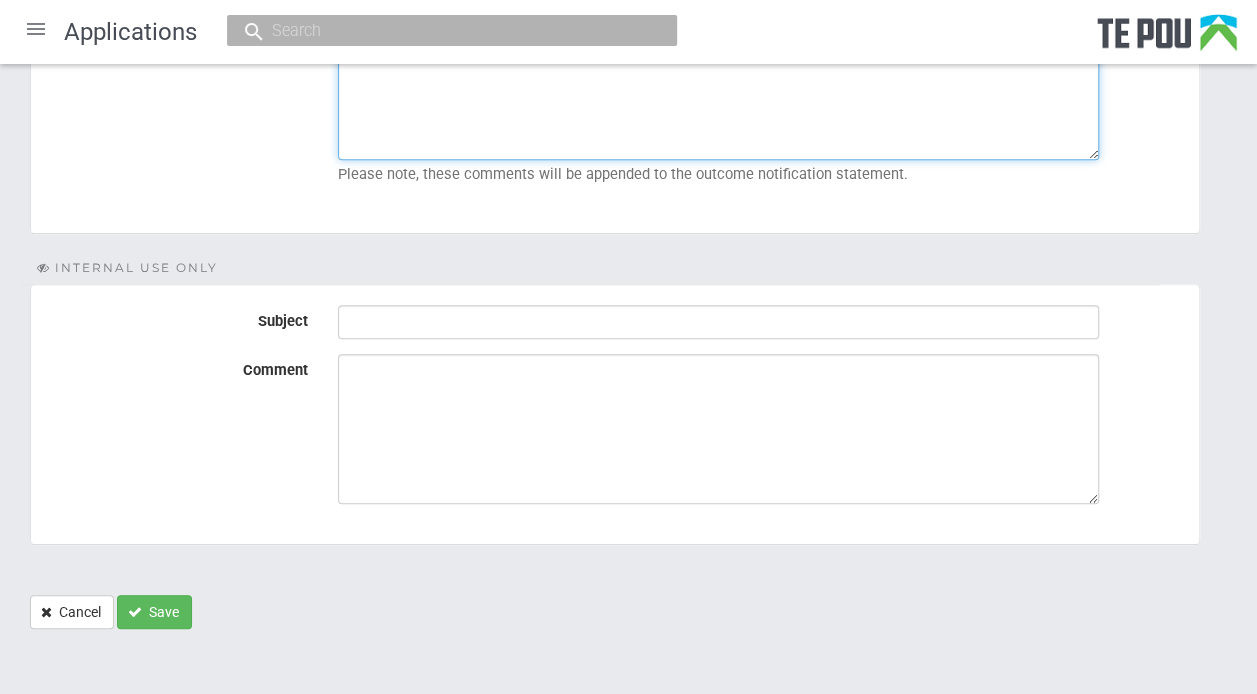 type on "Jessica is a skills matter student" 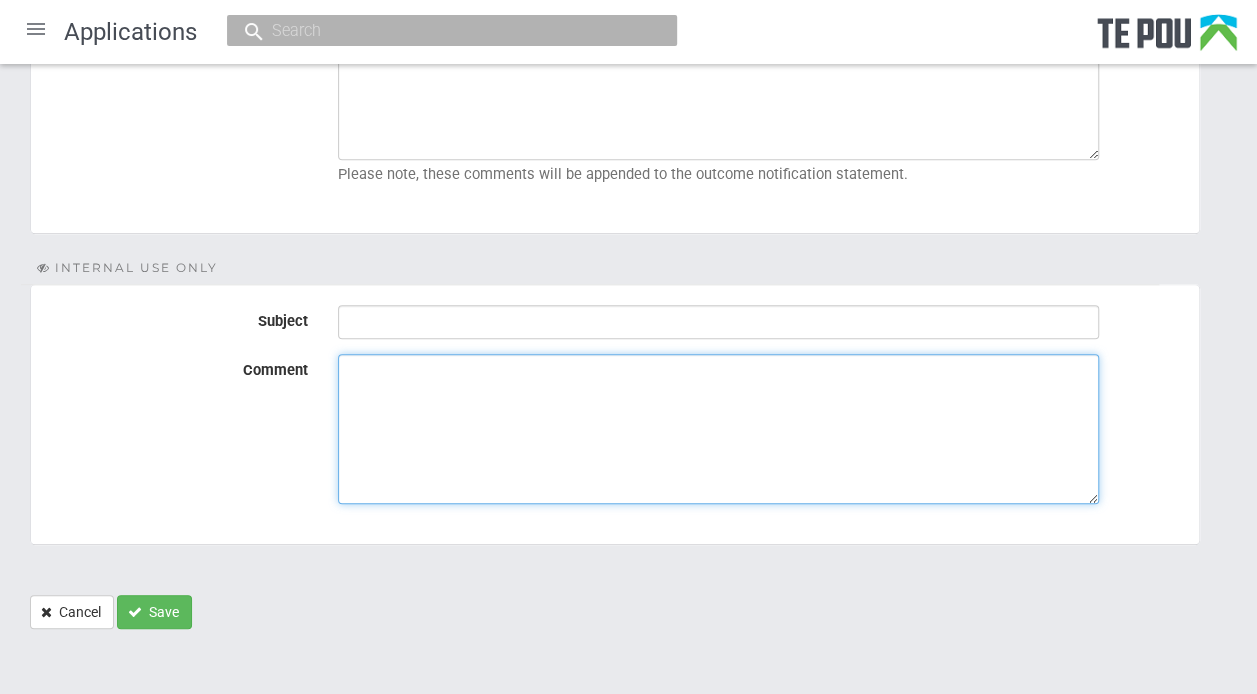 click on "Comment" at bounding box center [718, 429] 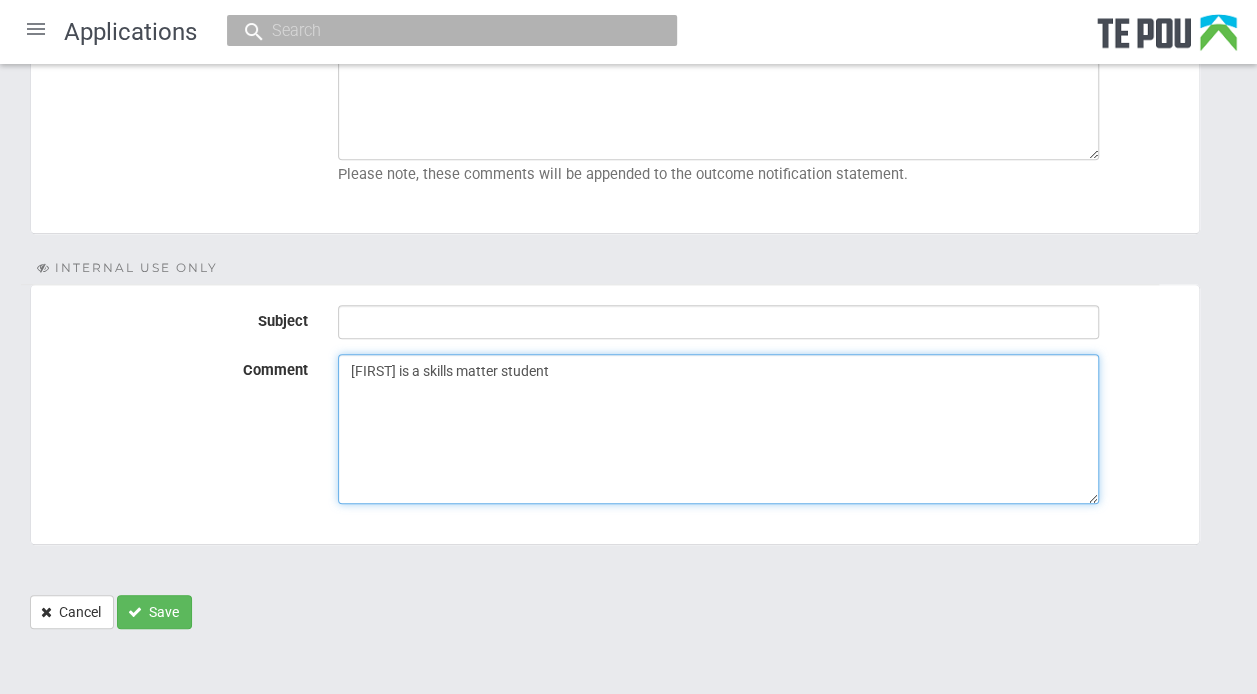 type on "Jessica is a skills matter student" 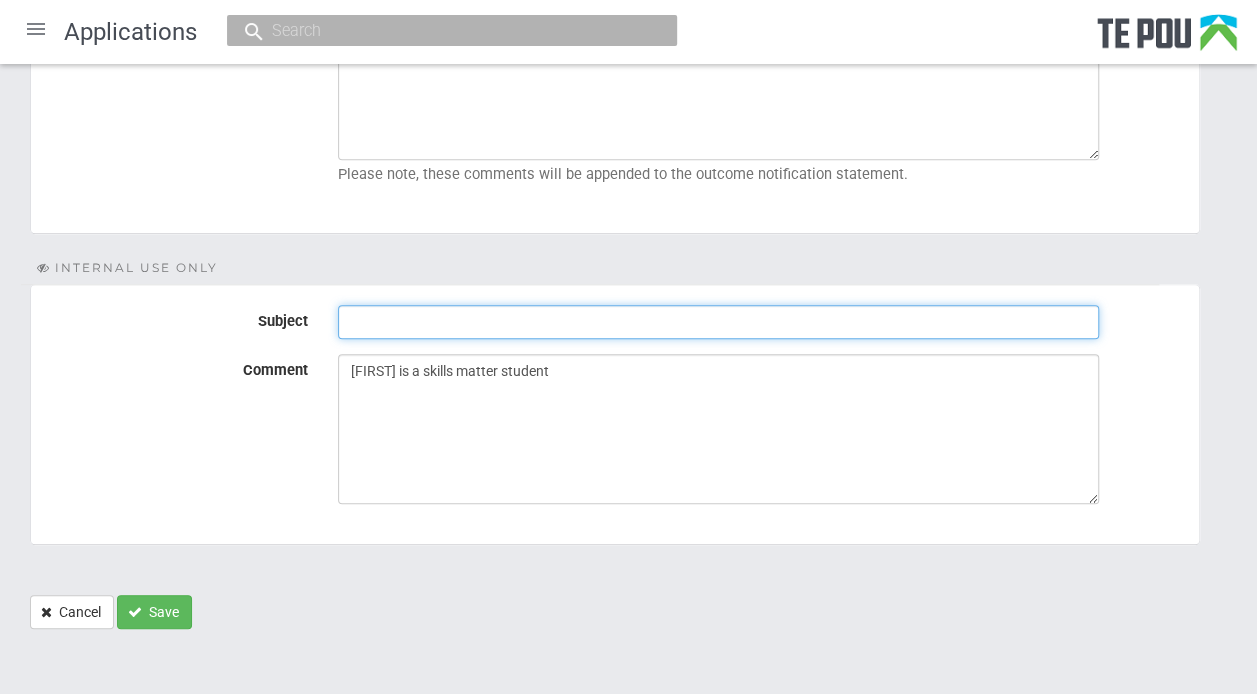 click on "Subject" at bounding box center (718, 322) 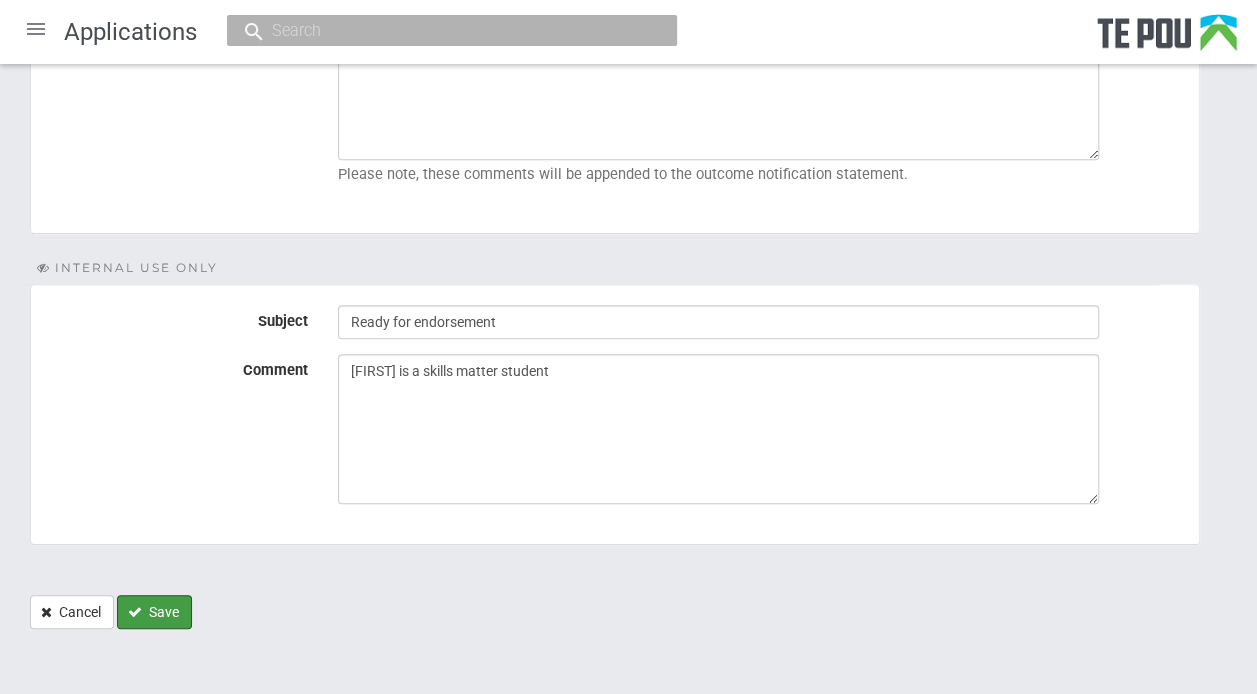 click on "Save" at bounding box center [154, 612] 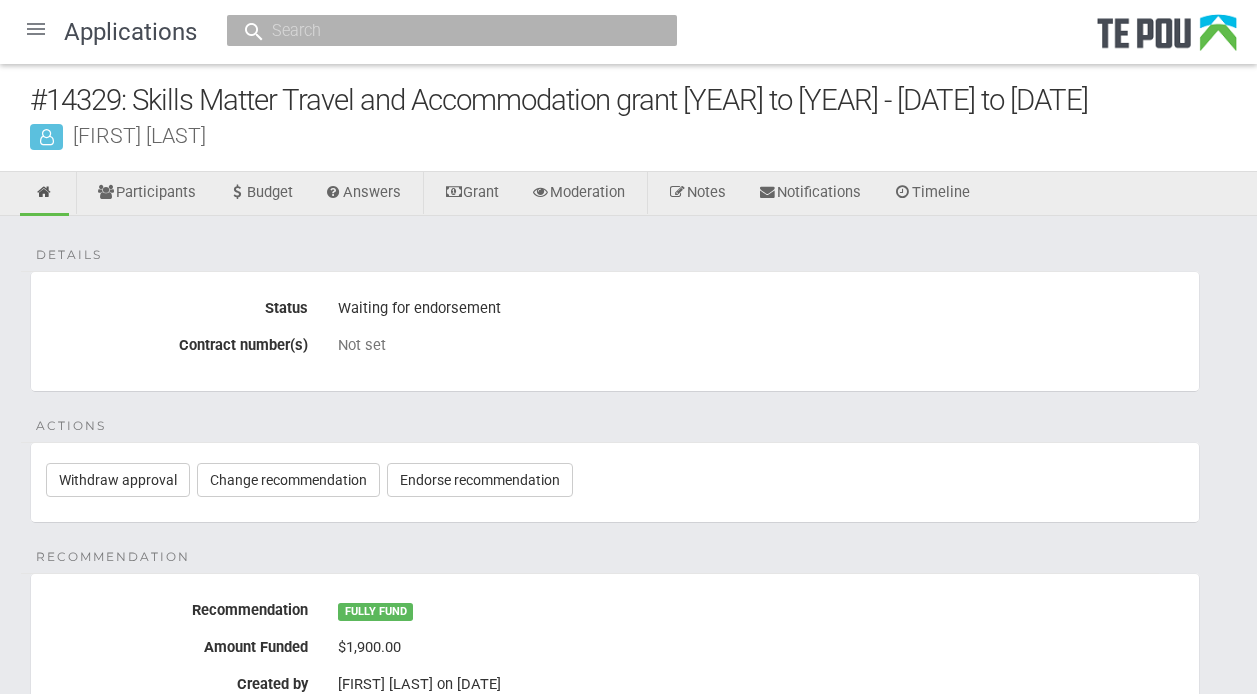 scroll, scrollTop: 0, scrollLeft: 0, axis: both 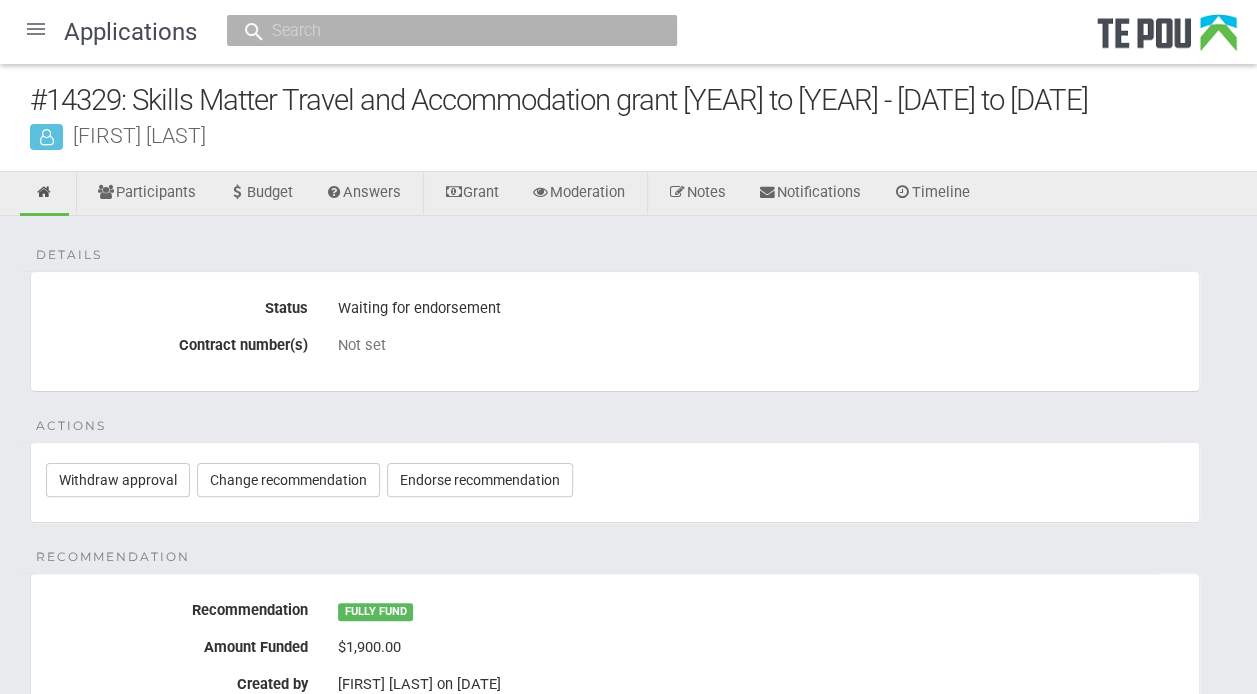 click at bounding box center [36, 29] 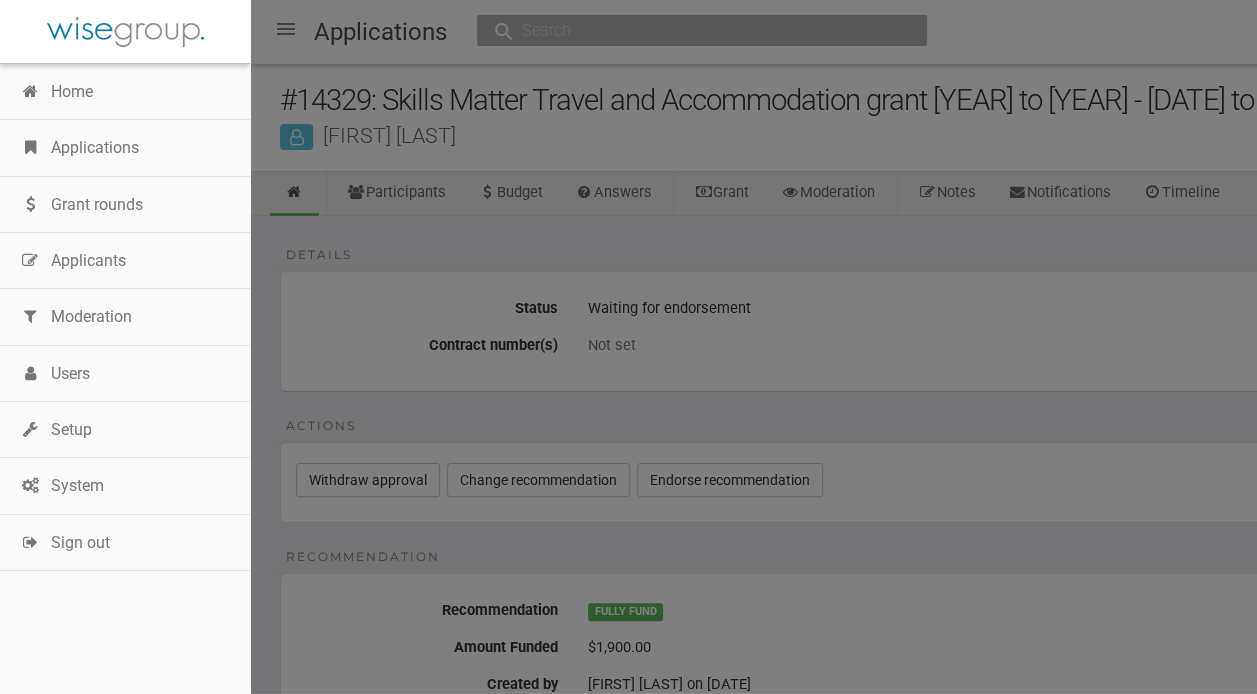 click on "Applications" at bounding box center [125, 148] 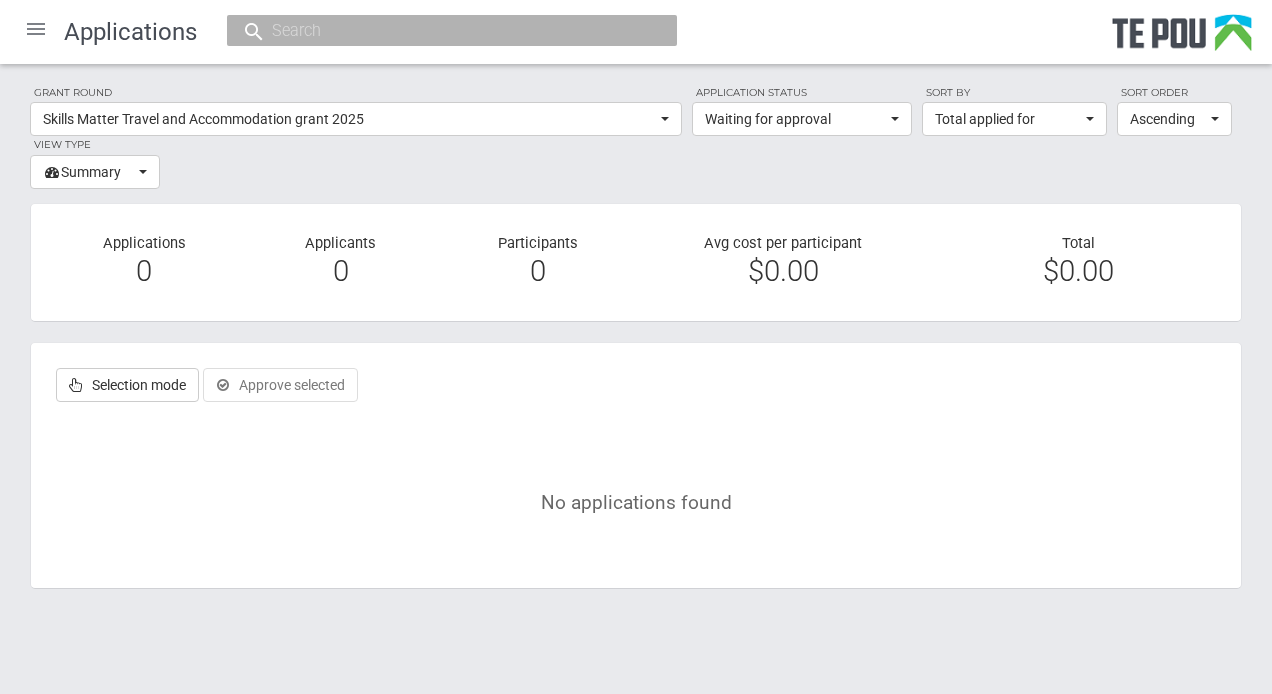 scroll, scrollTop: 0, scrollLeft: 0, axis: both 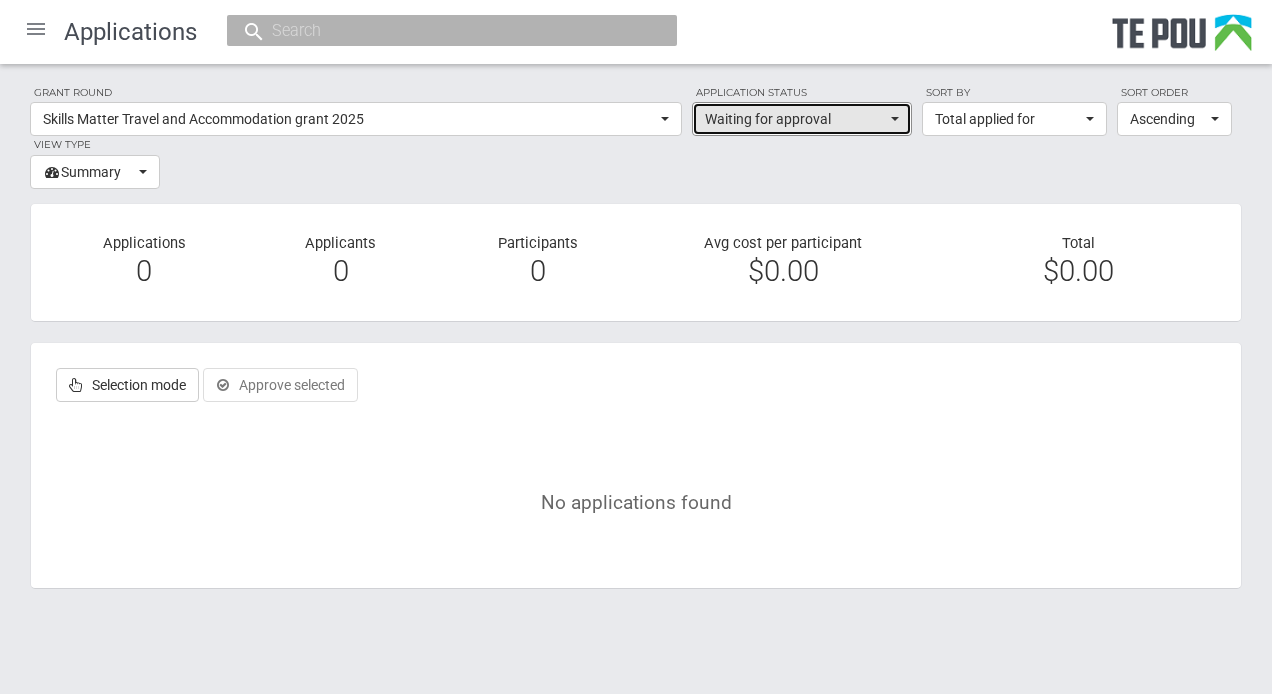 click on "Waiting for approval" at bounding box center (802, 119) 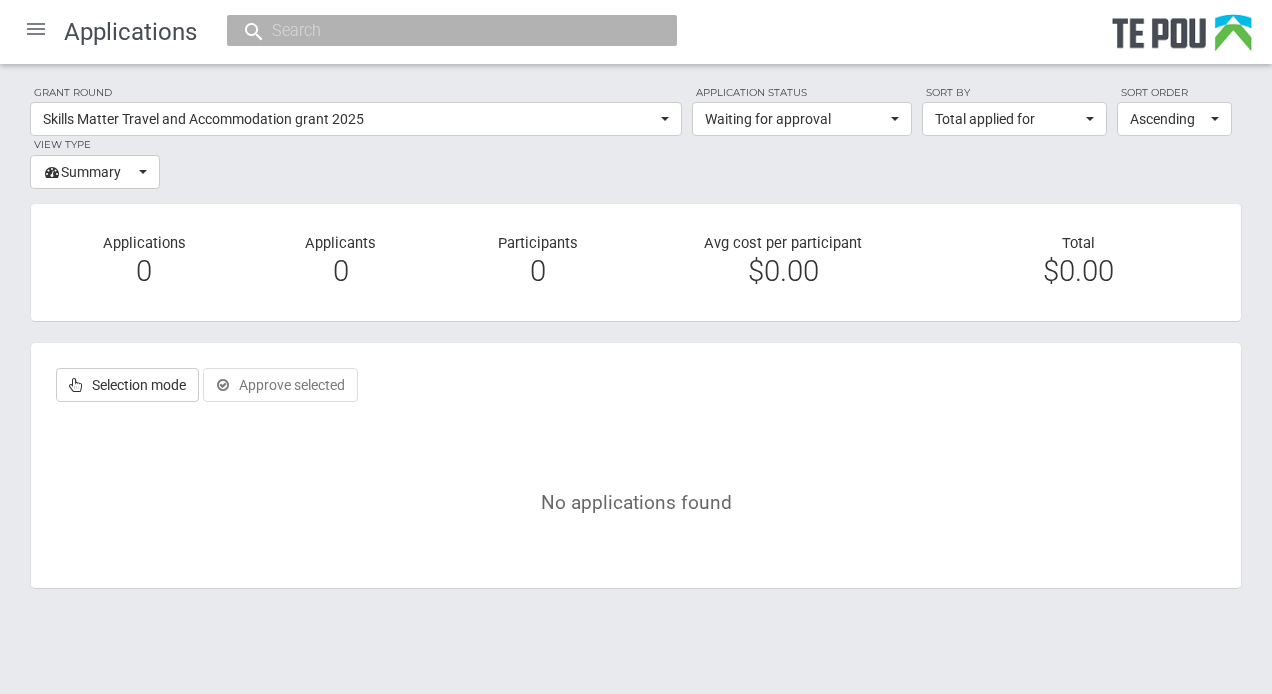 scroll, scrollTop: 17, scrollLeft: 0, axis: vertical 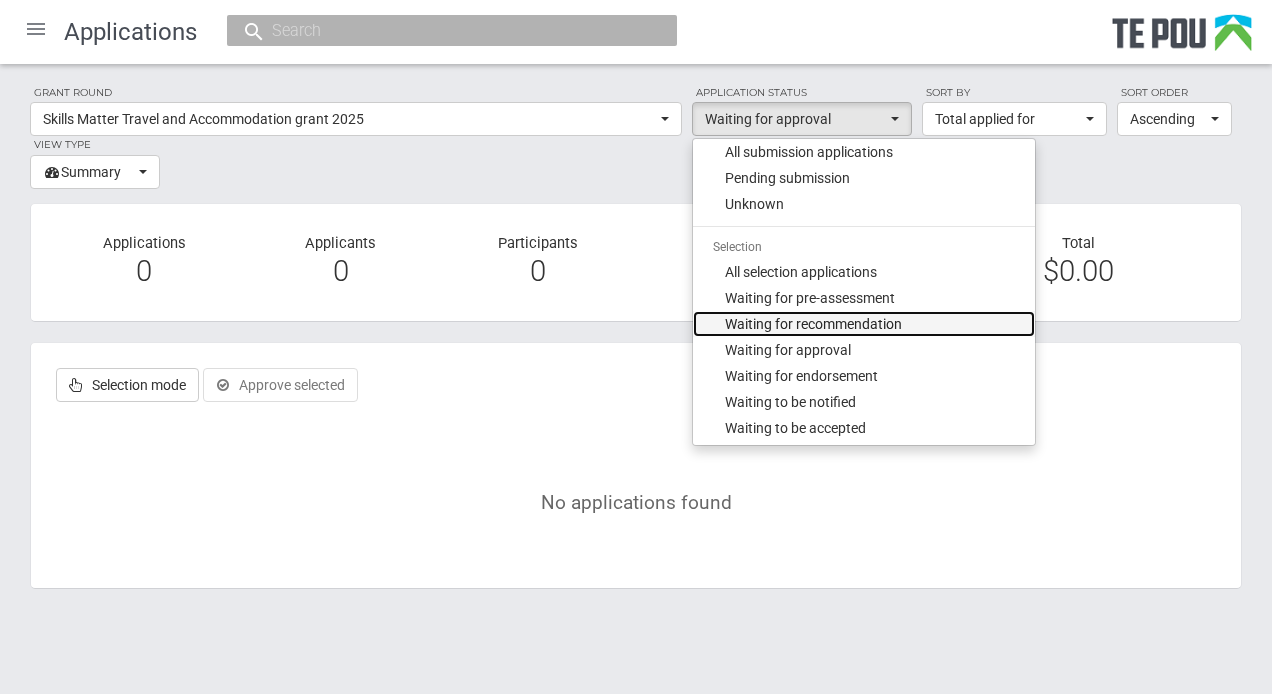 click on "Waiting for recommendation" at bounding box center (813, 324) 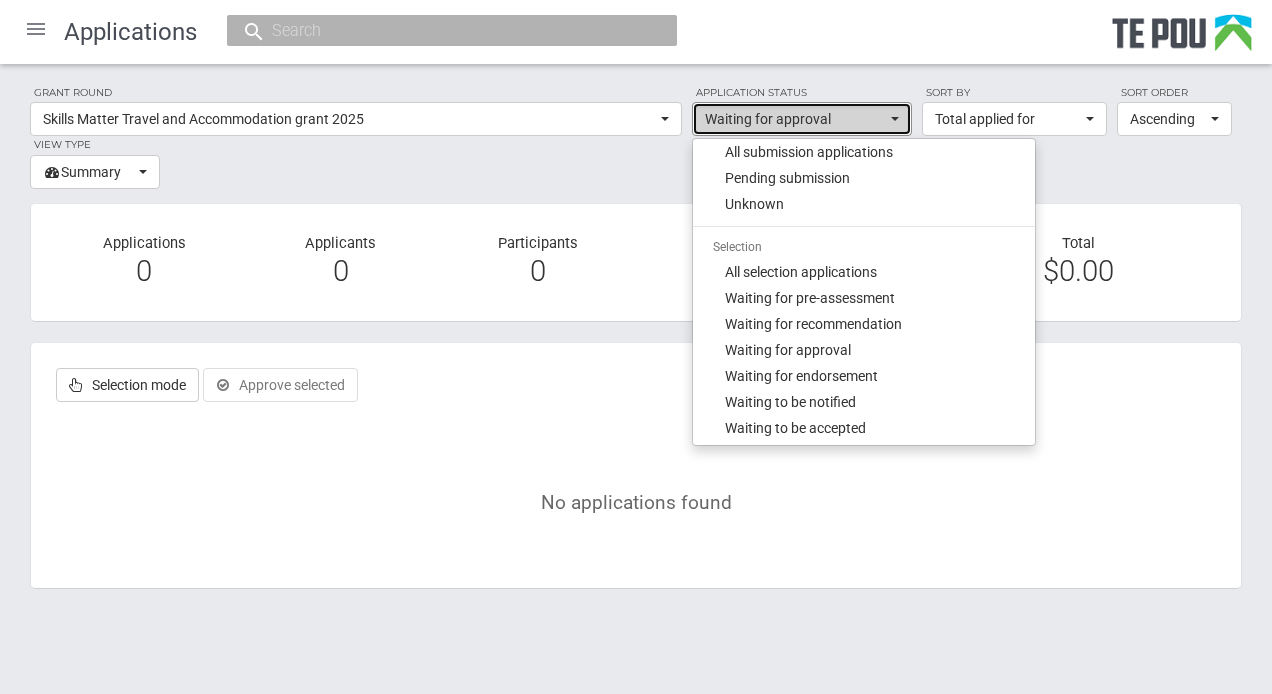 select on "110" 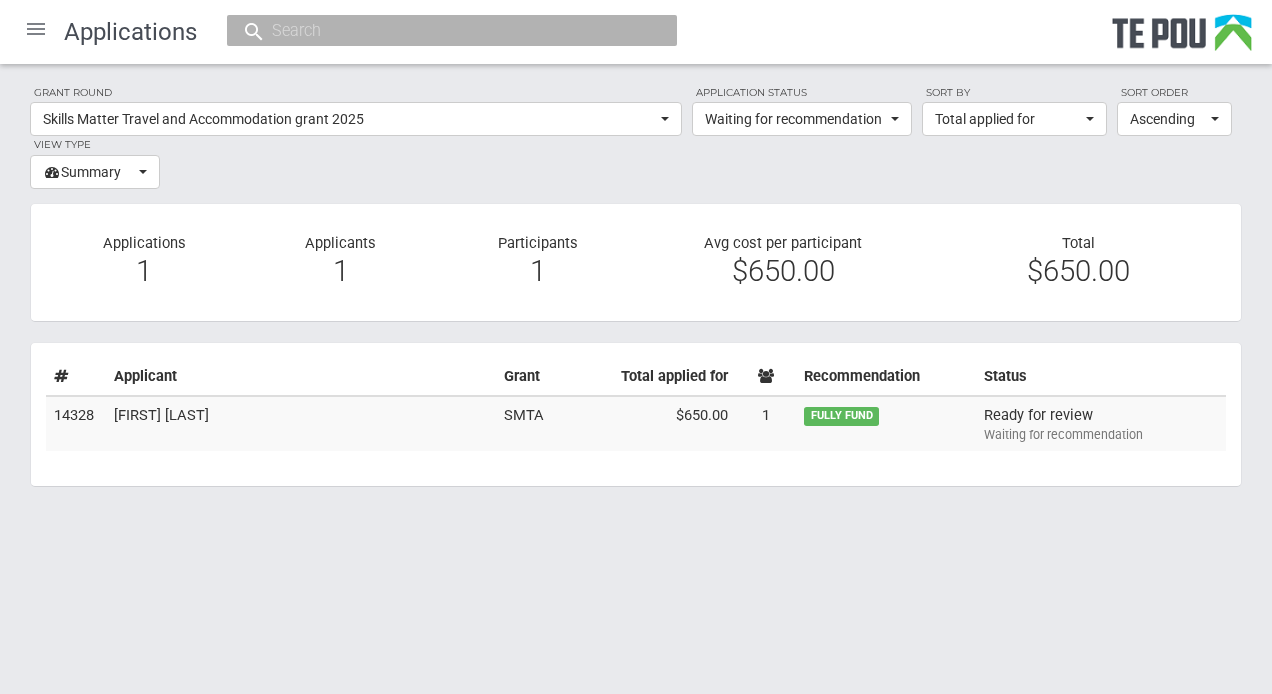 click on "[FIRST] [LAST]" at bounding box center [301, 424] 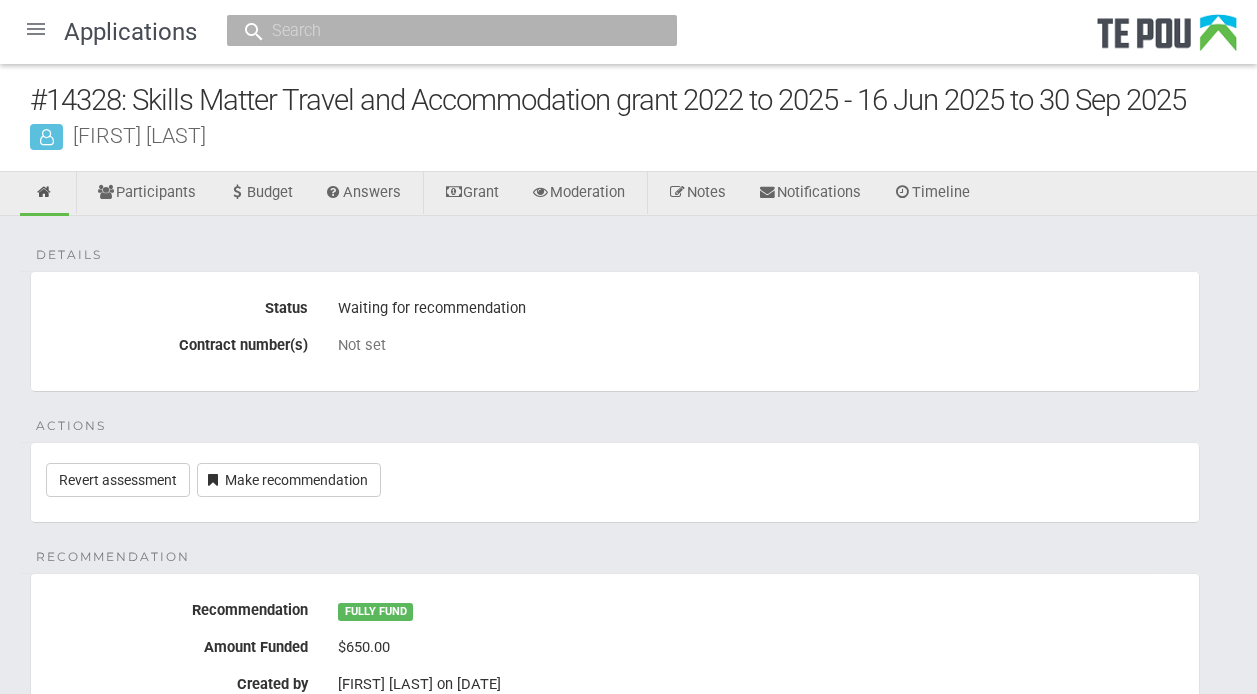 scroll, scrollTop: 0, scrollLeft: 0, axis: both 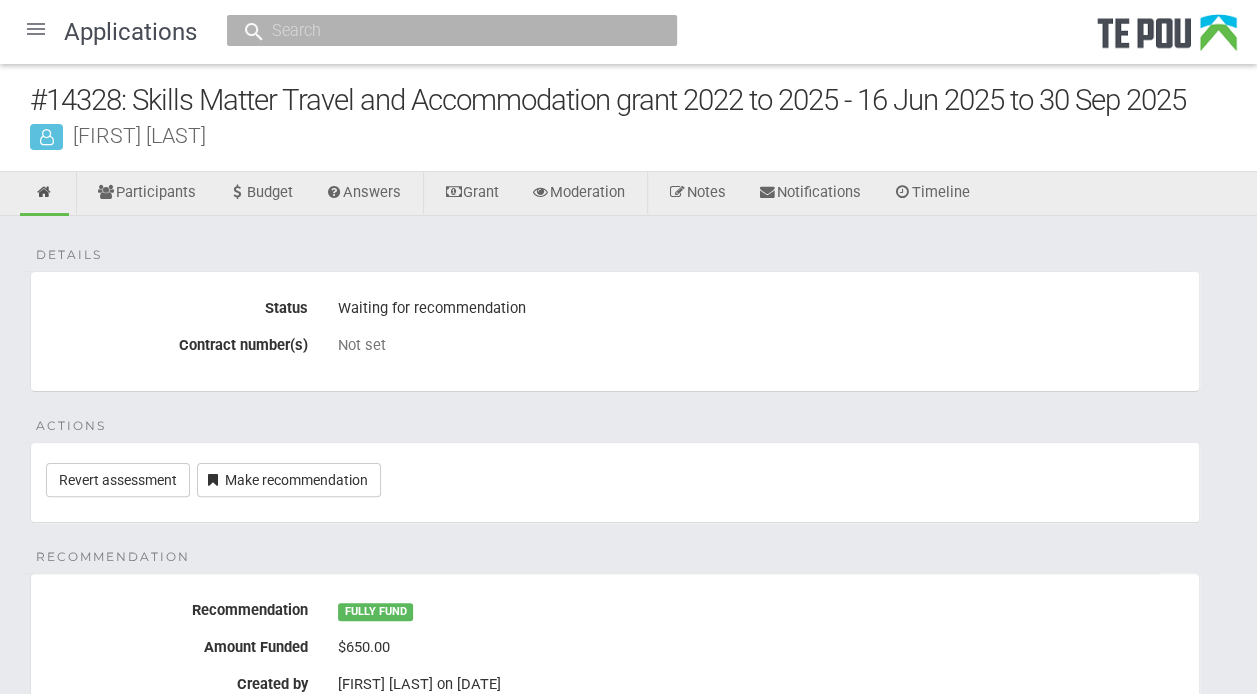click at bounding box center (36, 29) 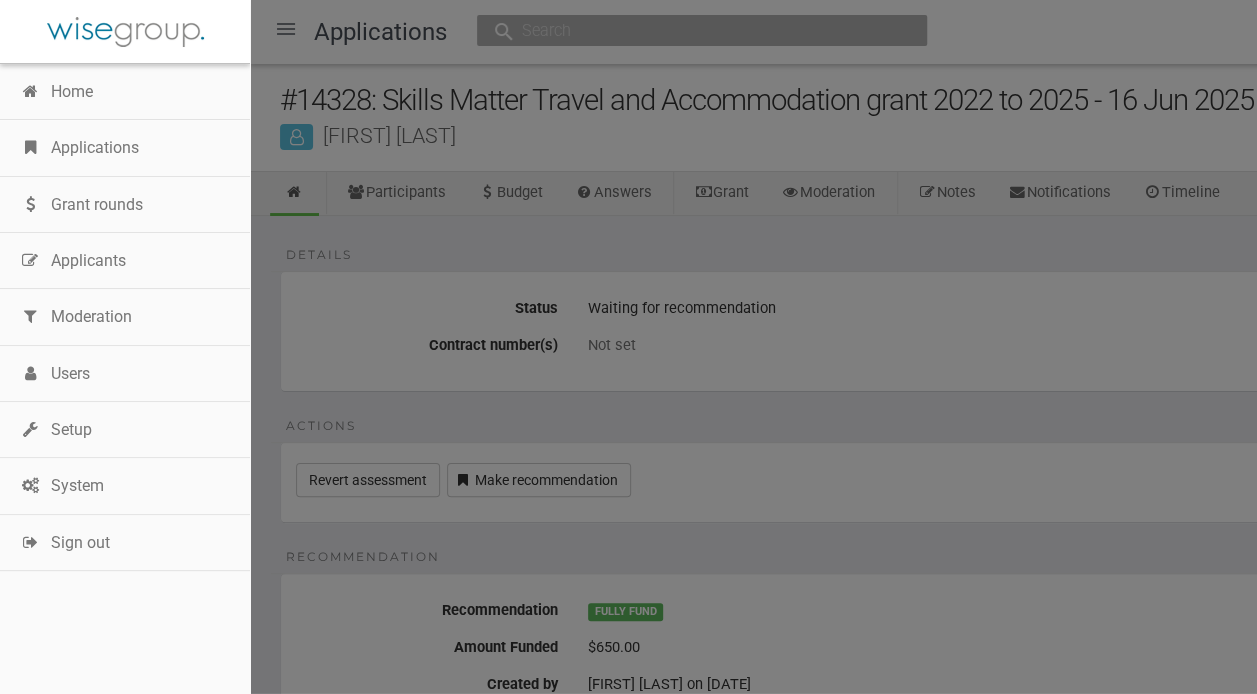 click on "Applications" at bounding box center (125, 148) 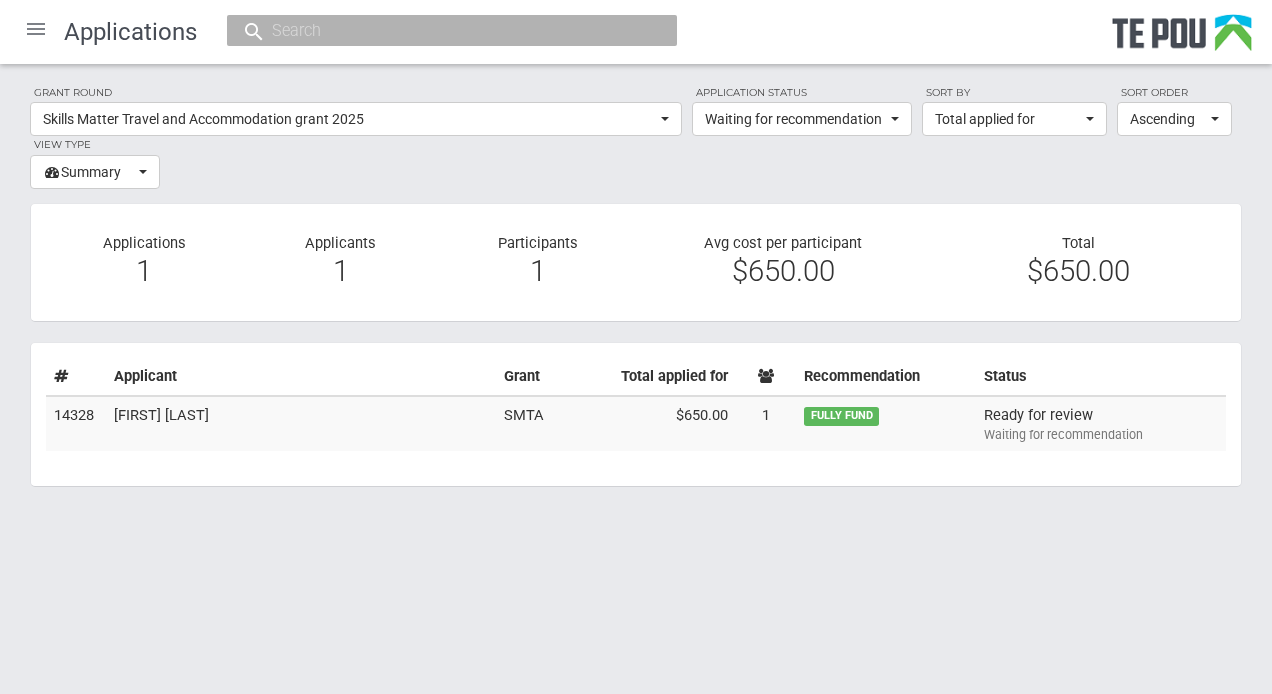 scroll, scrollTop: 0, scrollLeft: 0, axis: both 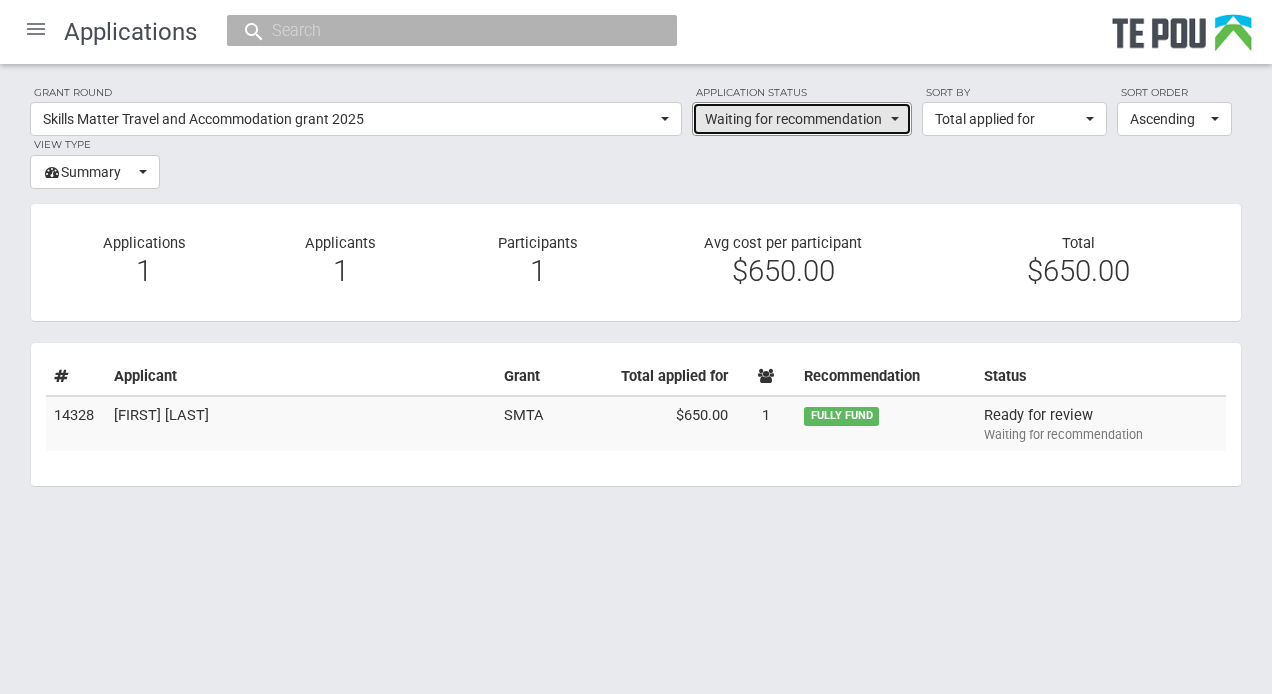 click at bounding box center [895, 119] 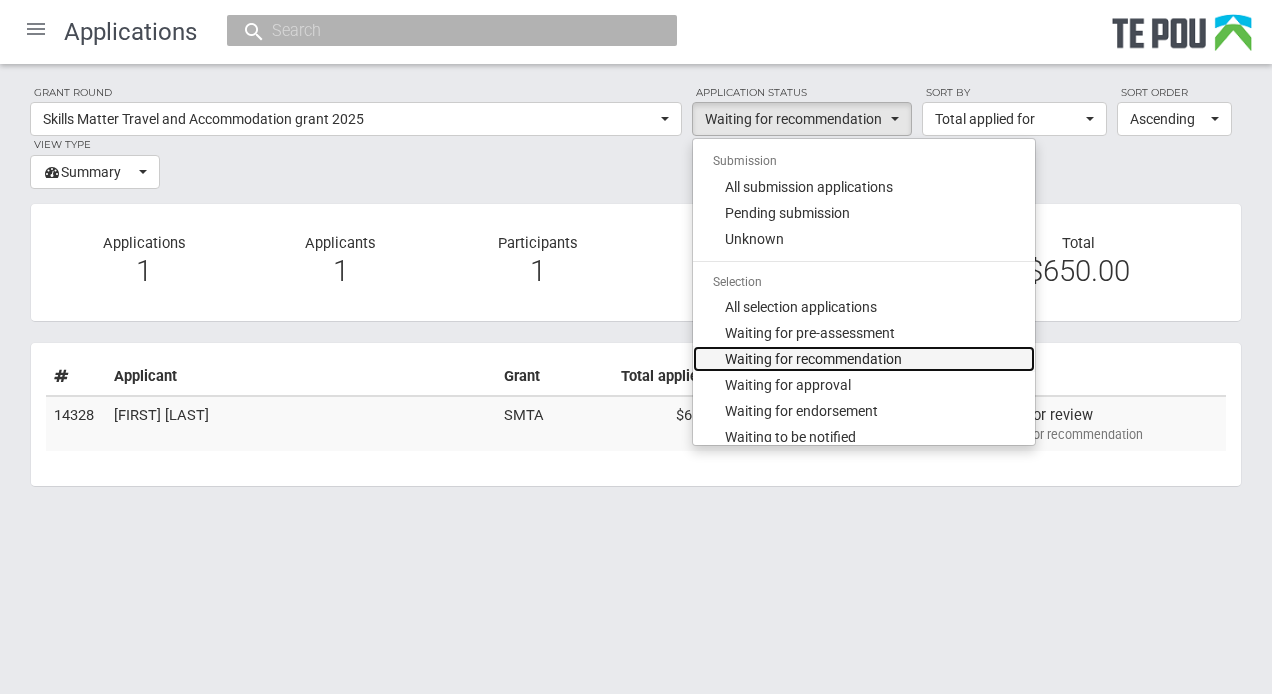scroll, scrollTop: 80, scrollLeft: 0, axis: vertical 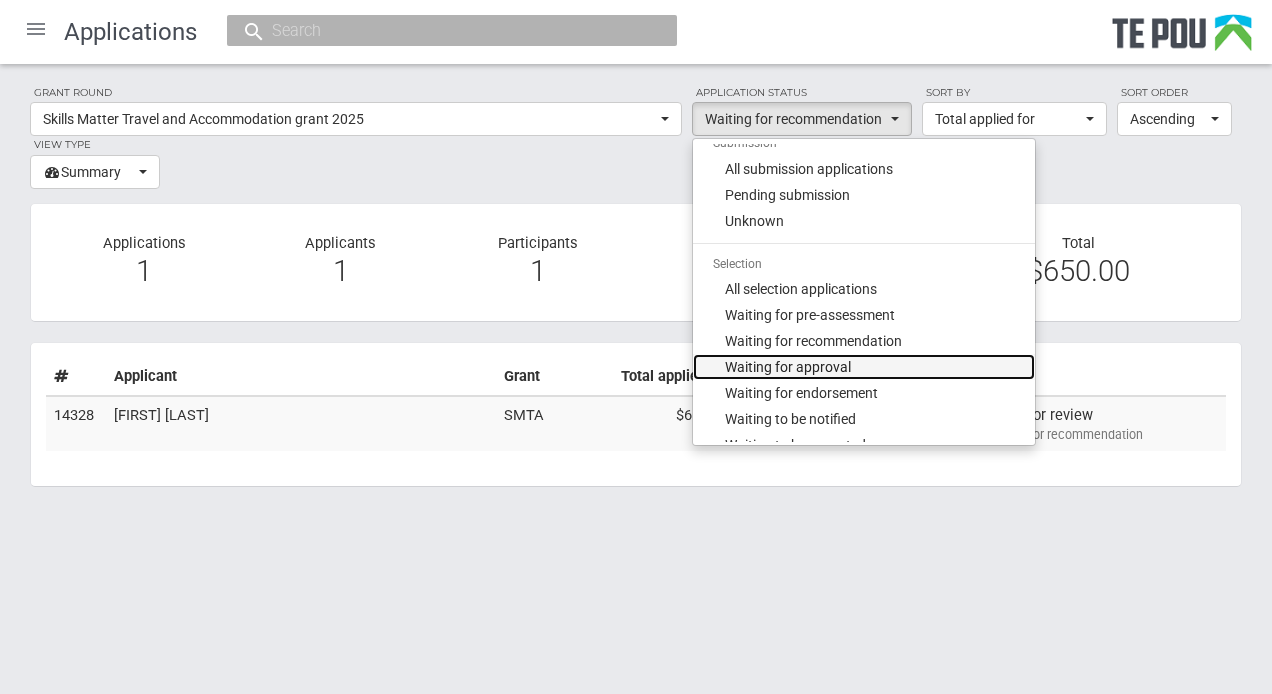 click on "Waiting for approval" at bounding box center [788, 367] 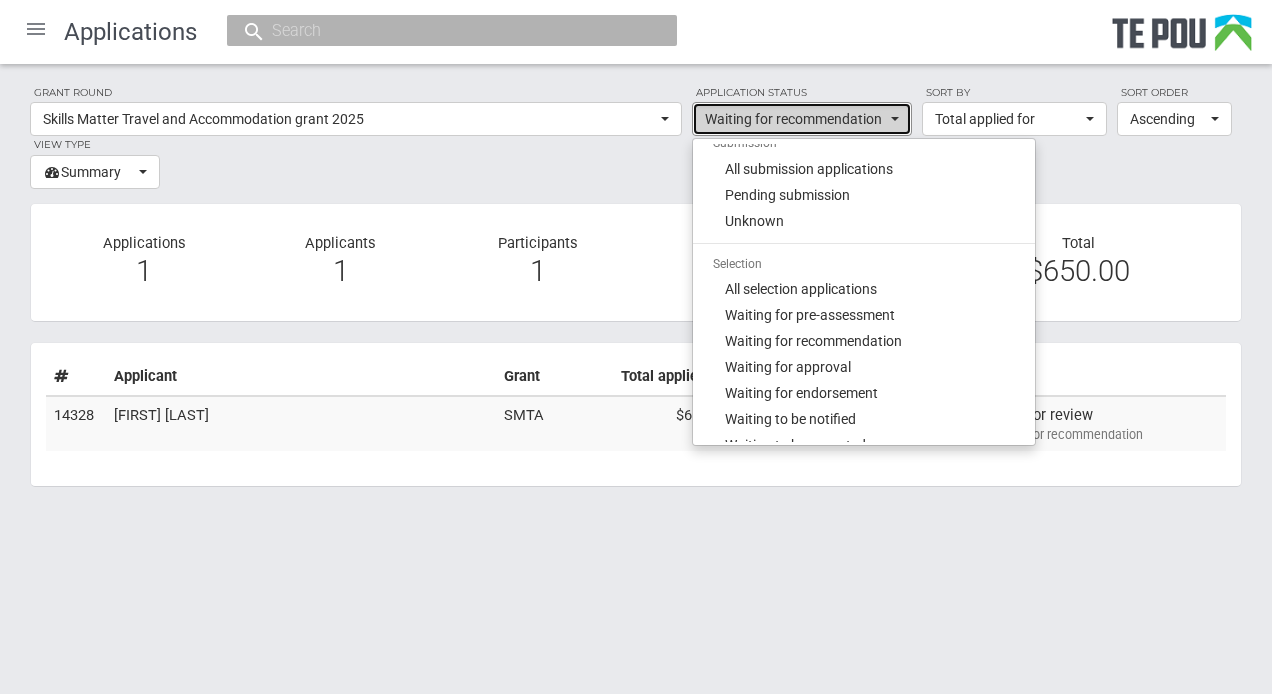 select on "120" 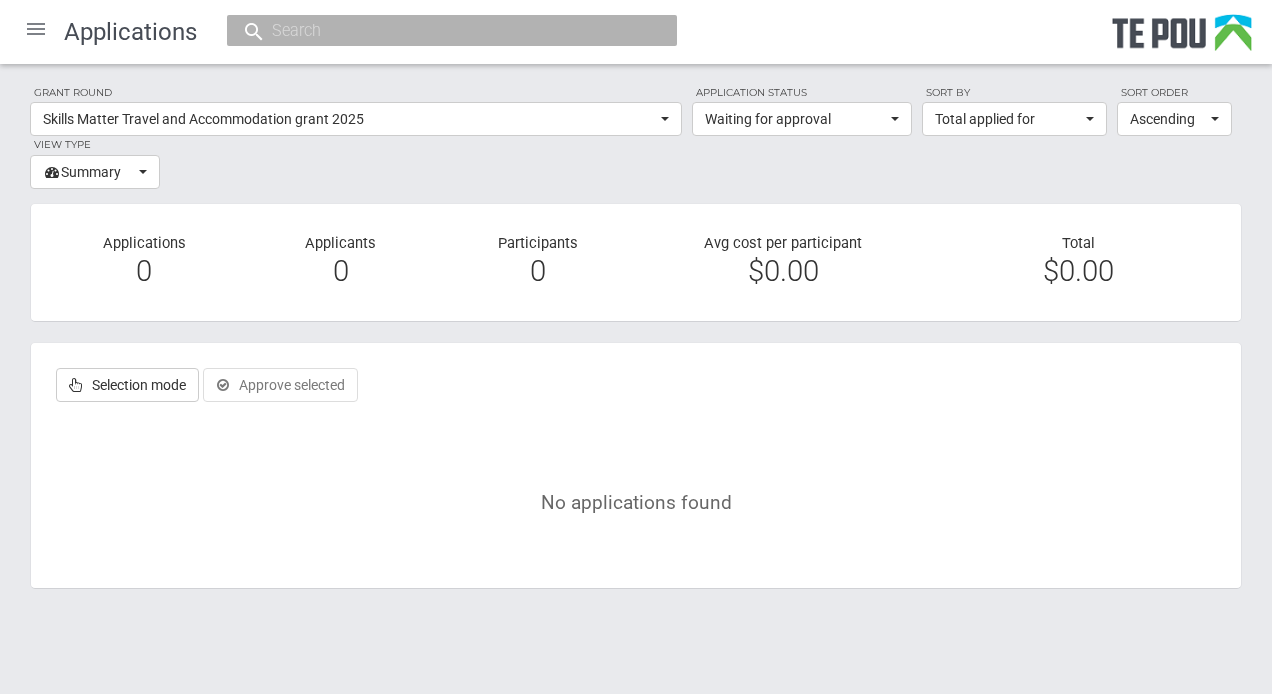 click on "Selection mode
Approve selected
Endorse selected
Notify selected
Send outcome reminder
Send invoice reminder
Download selected payment details
Send overdue report reminder
Set payment date
No applications found" at bounding box center [636, 465] 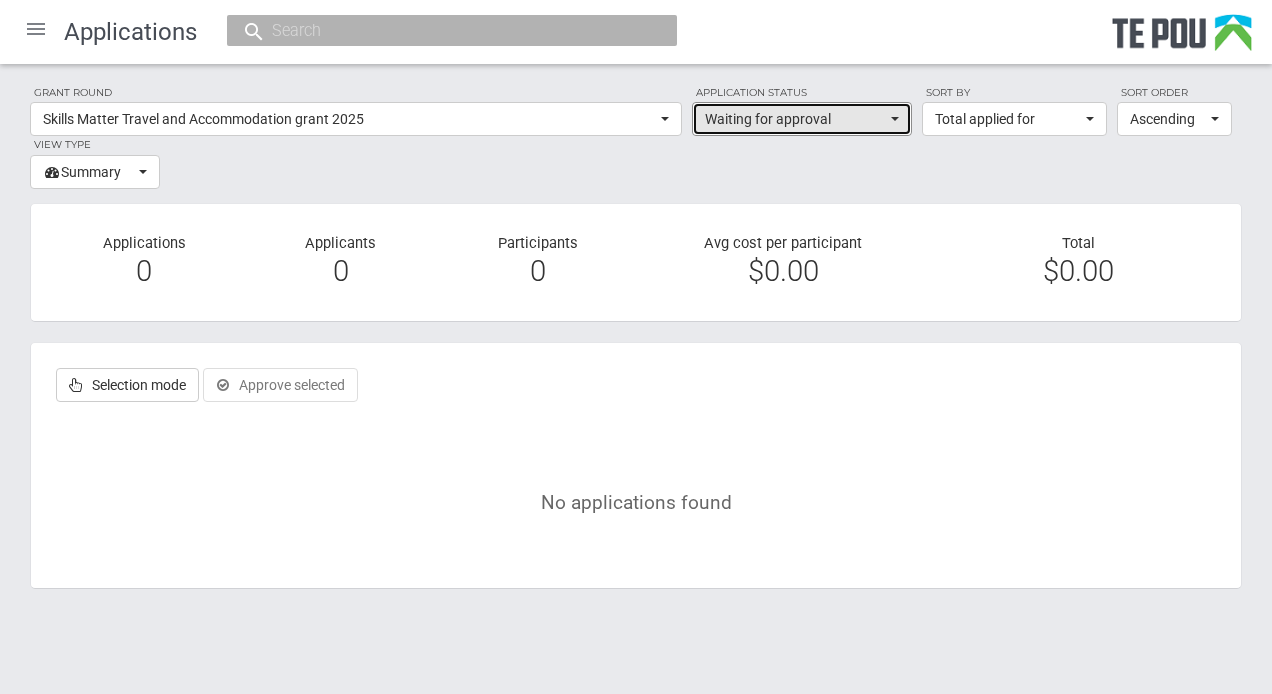 click on "Waiting for approval" at bounding box center (802, 119) 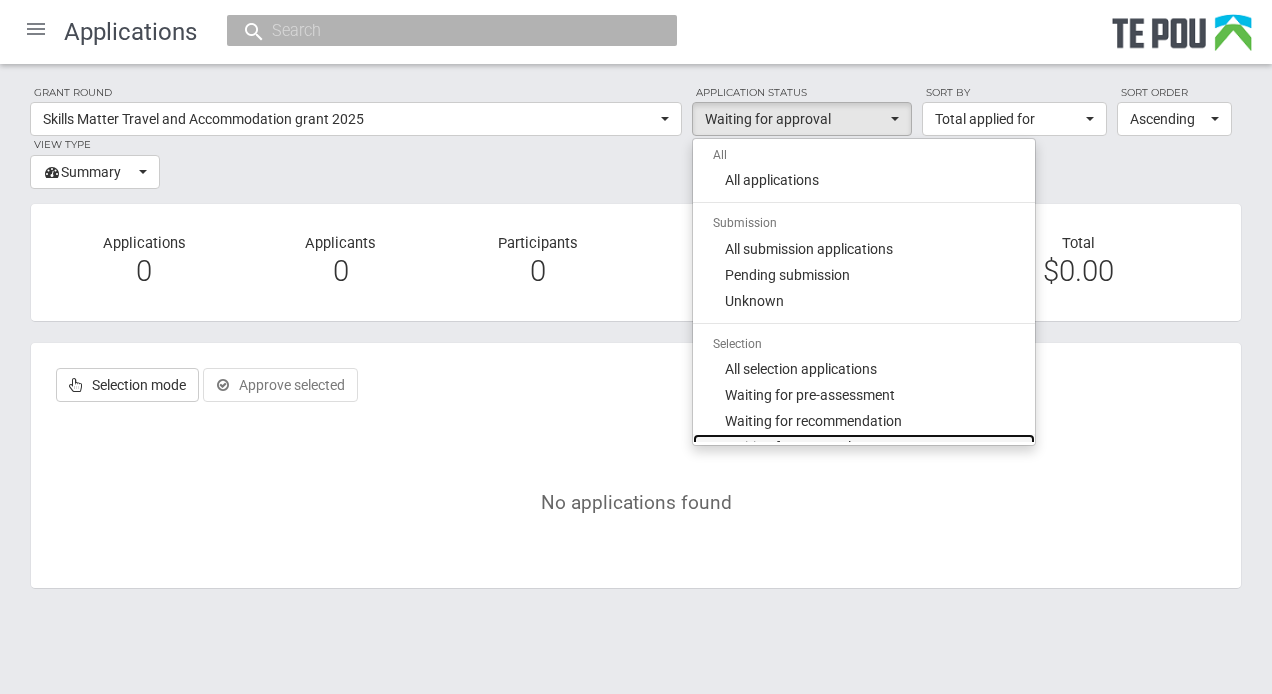 scroll, scrollTop: 17, scrollLeft: 0, axis: vertical 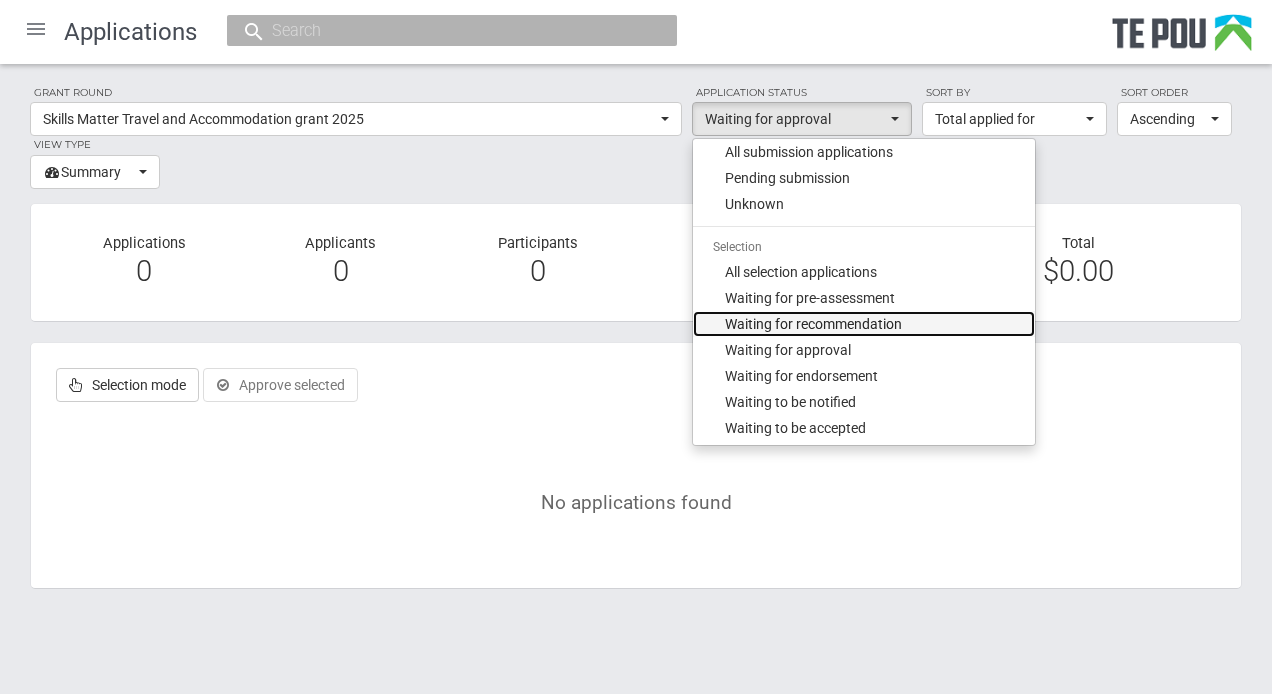 click on "Waiting for recommendation" at bounding box center (813, 324) 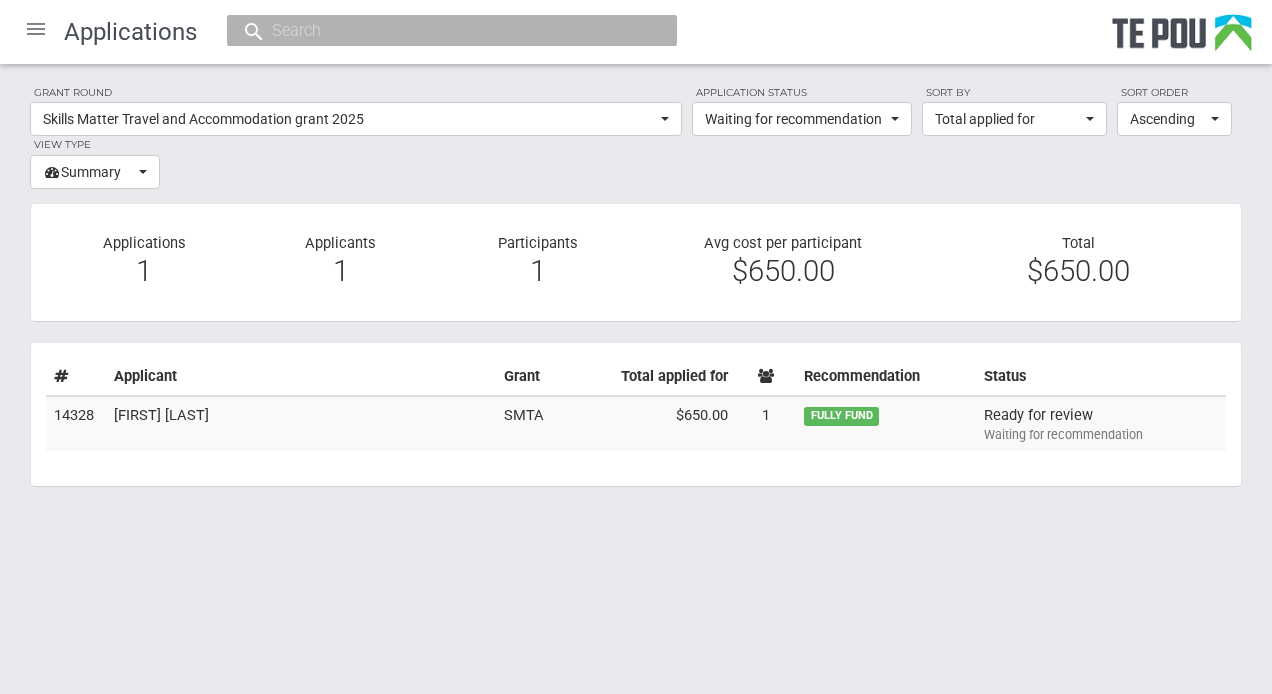 click on "[FIRST] [LAST]" at bounding box center [301, 424] 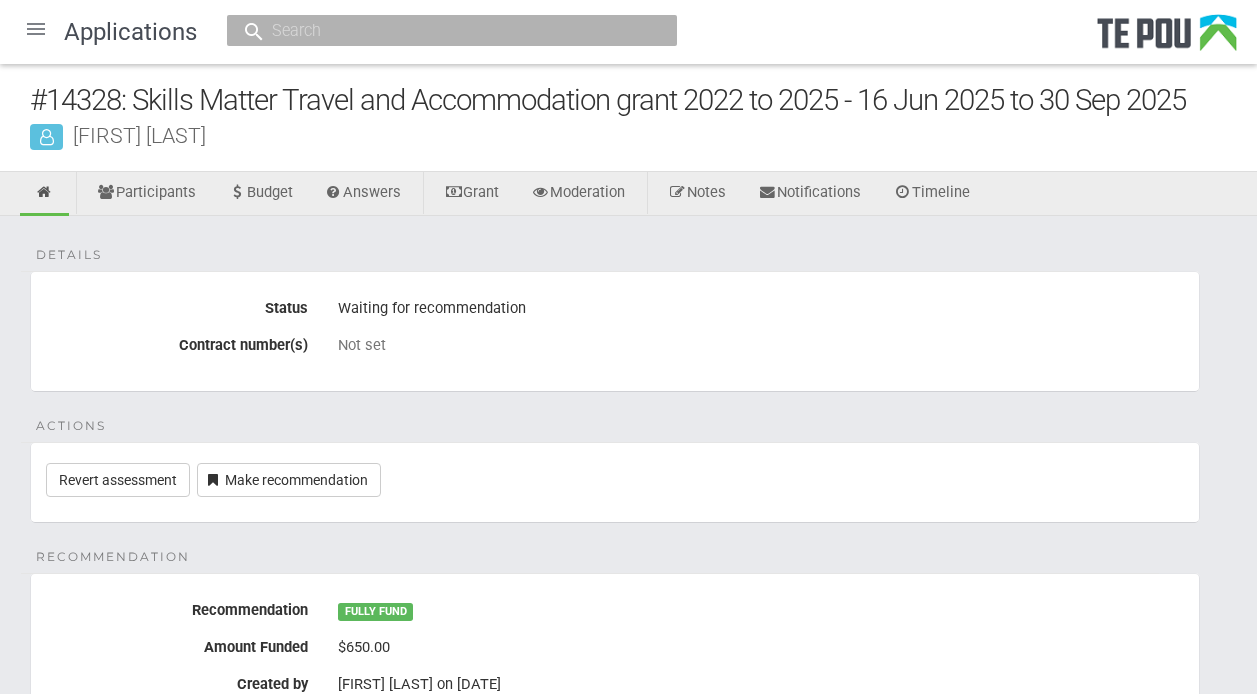 scroll, scrollTop: 0, scrollLeft: 0, axis: both 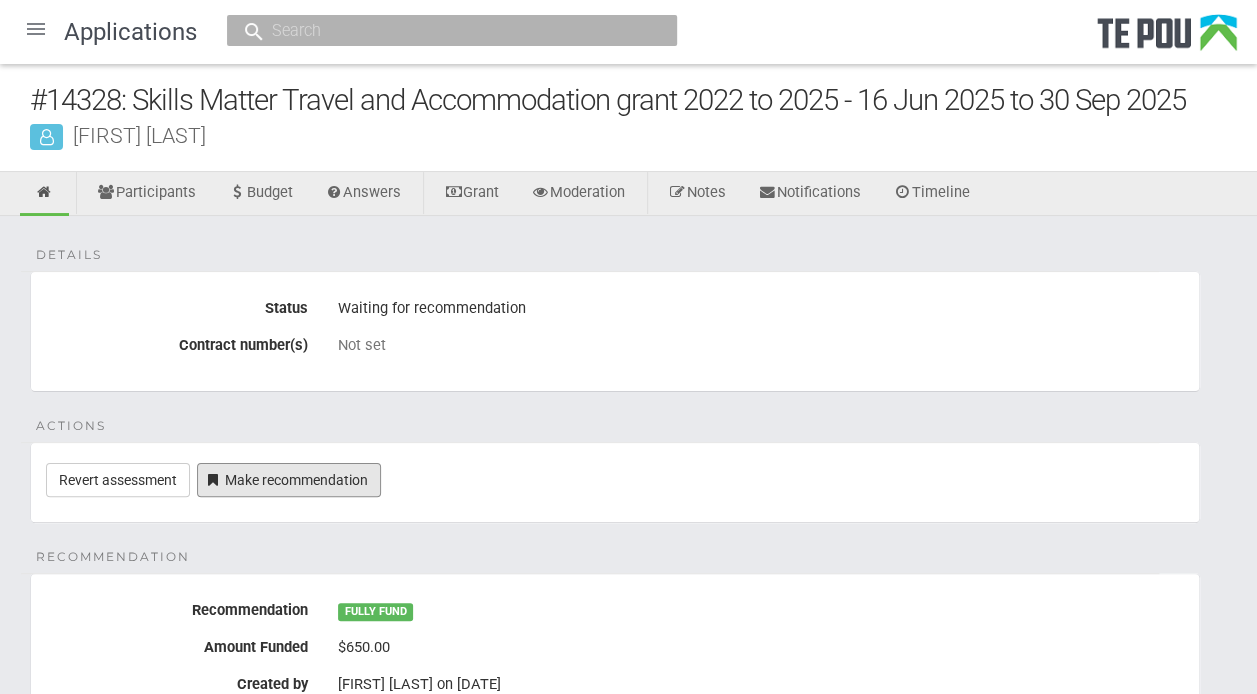 click on "Make recommendation" at bounding box center (289, 480) 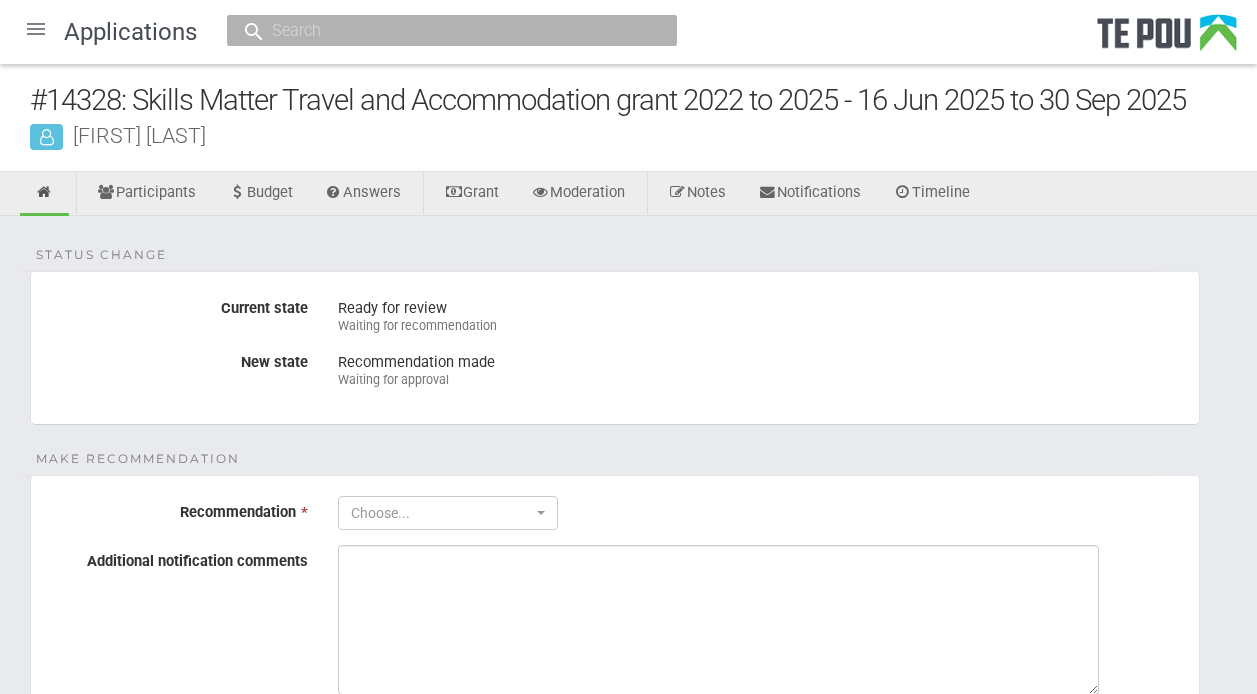 scroll, scrollTop: 0, scrollLeft: 0, axis: both 